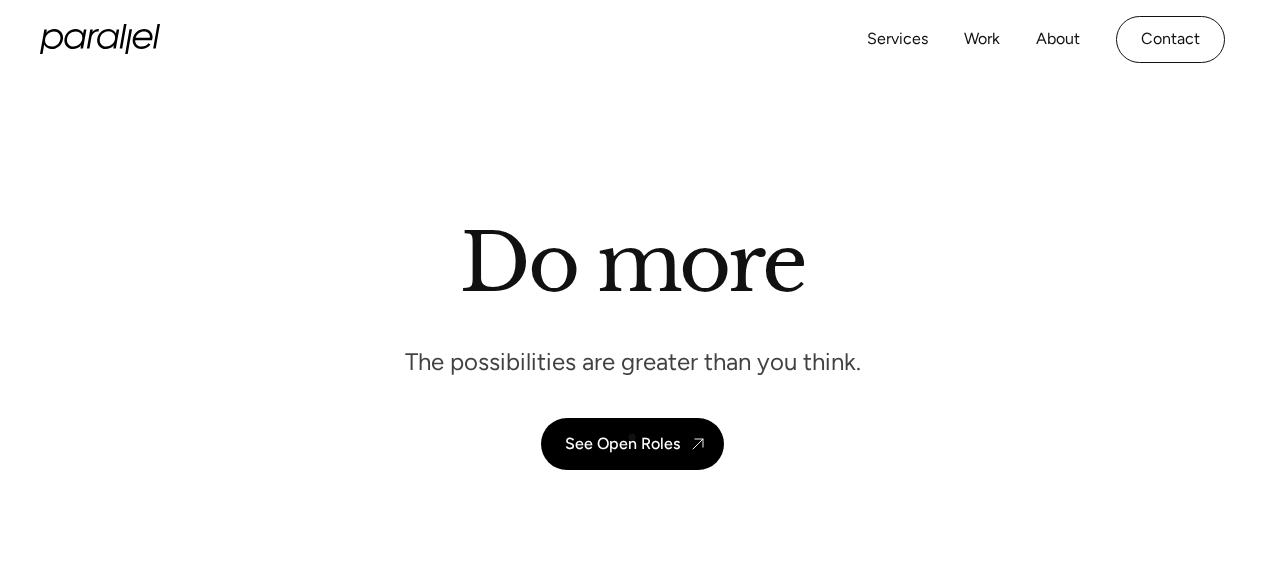 scroll, scrollTop: 0, scrollLeft: 0, axis: both 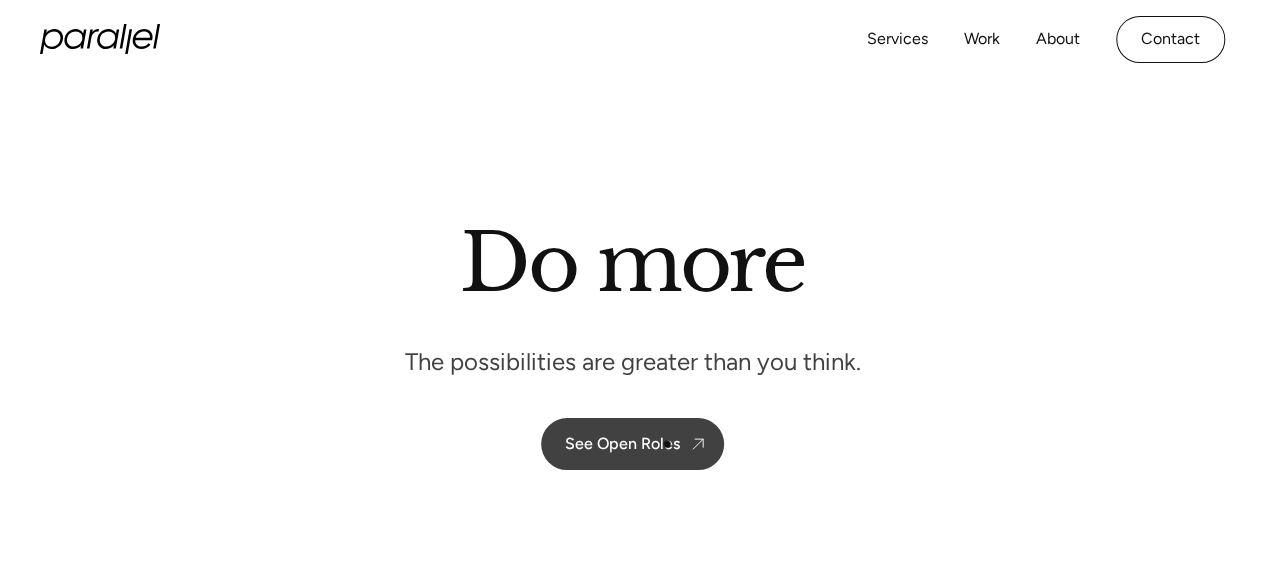 click on "See Open Roles" at bounding box center (622, 443) 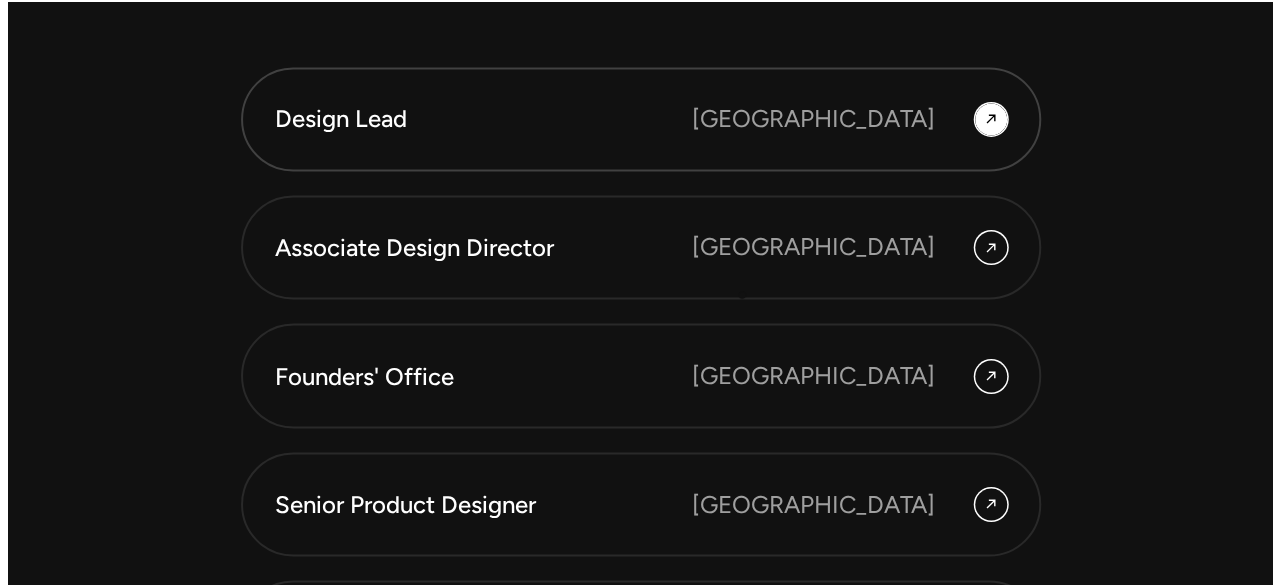 scroll, scrollTop: 5354, scrollLeft: 0, axis: vertical 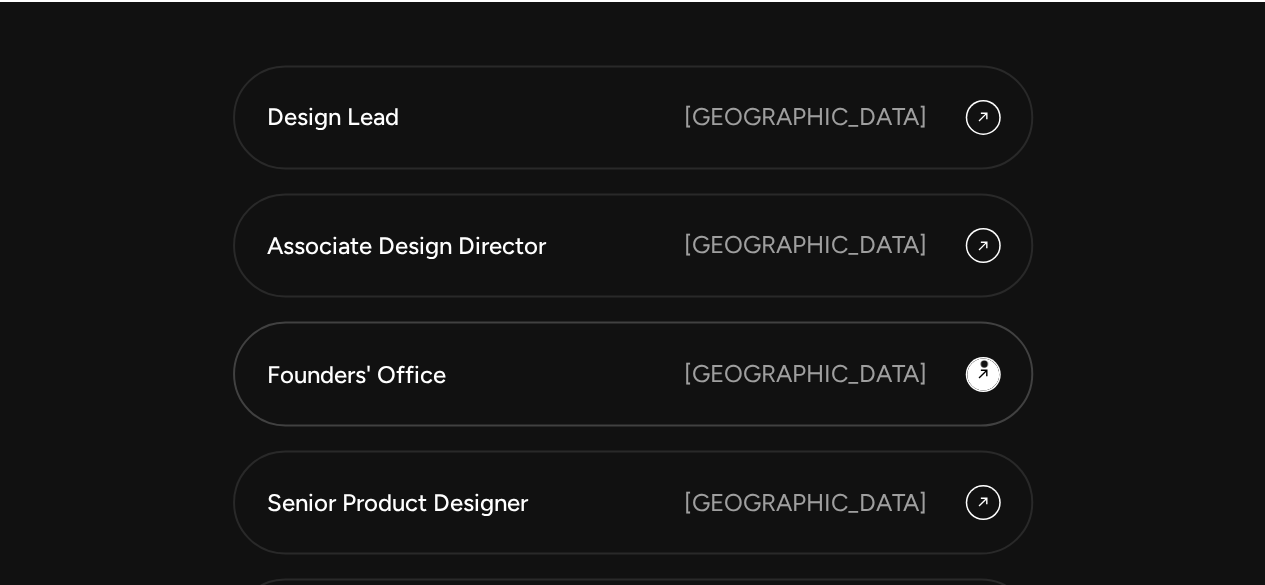 click 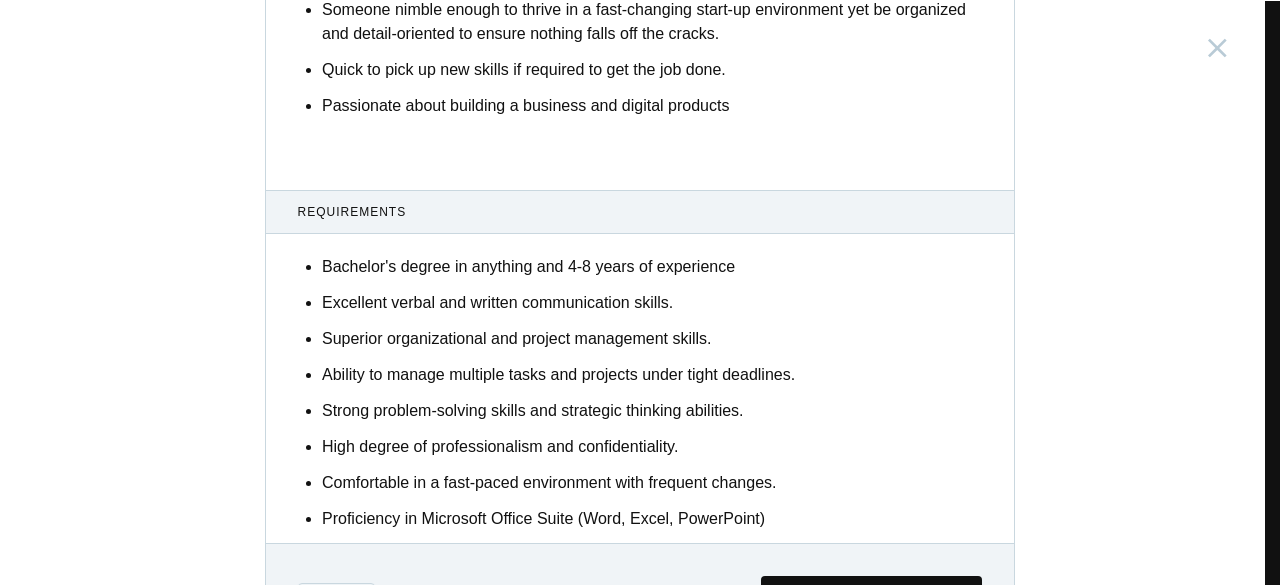 scroll, scrollTop: 1324, scrollLeft: 0, axis: vertical 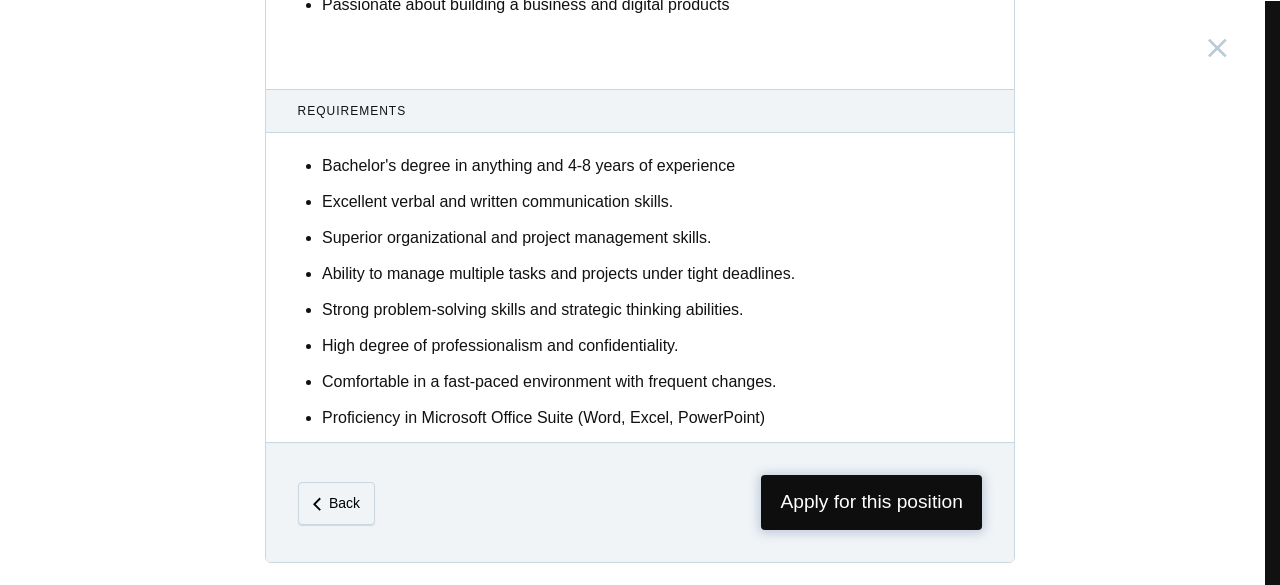click on "Apply for this position" at bounding box center [871, 502] 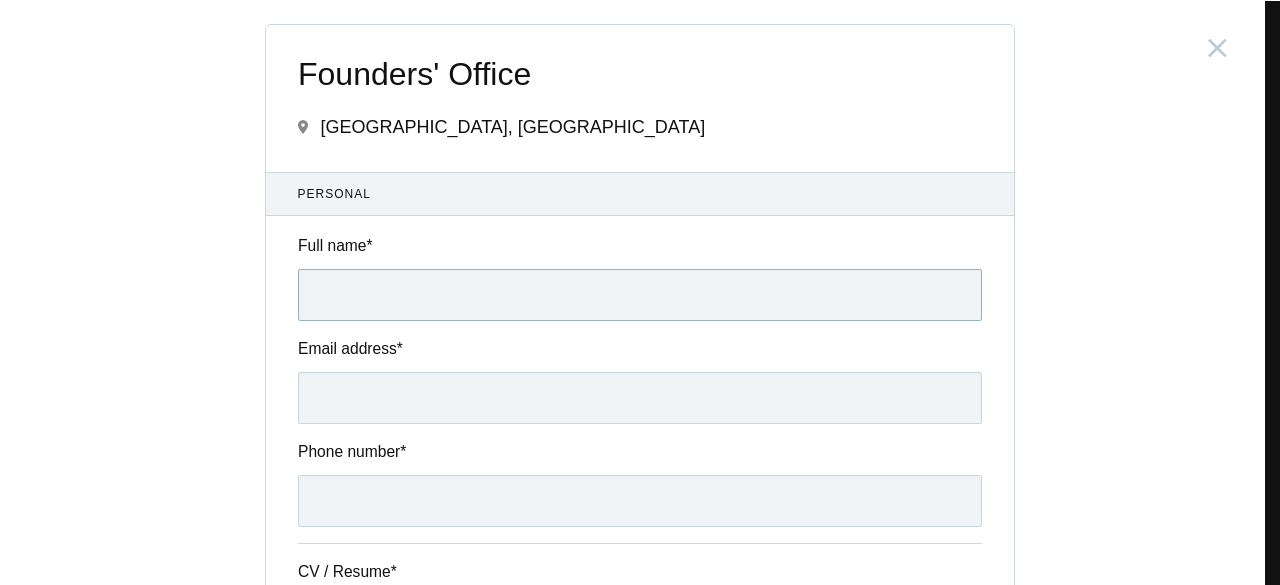 click on "Full name  *" at bounding box center [640, 295] 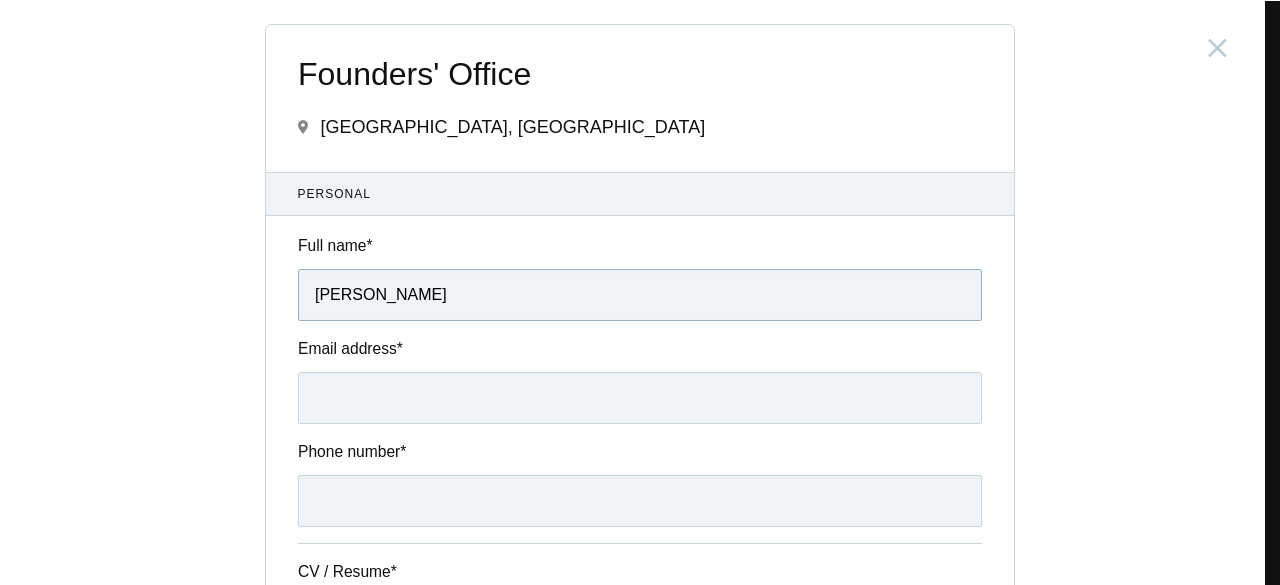 type on "[PERSON_NAME]" 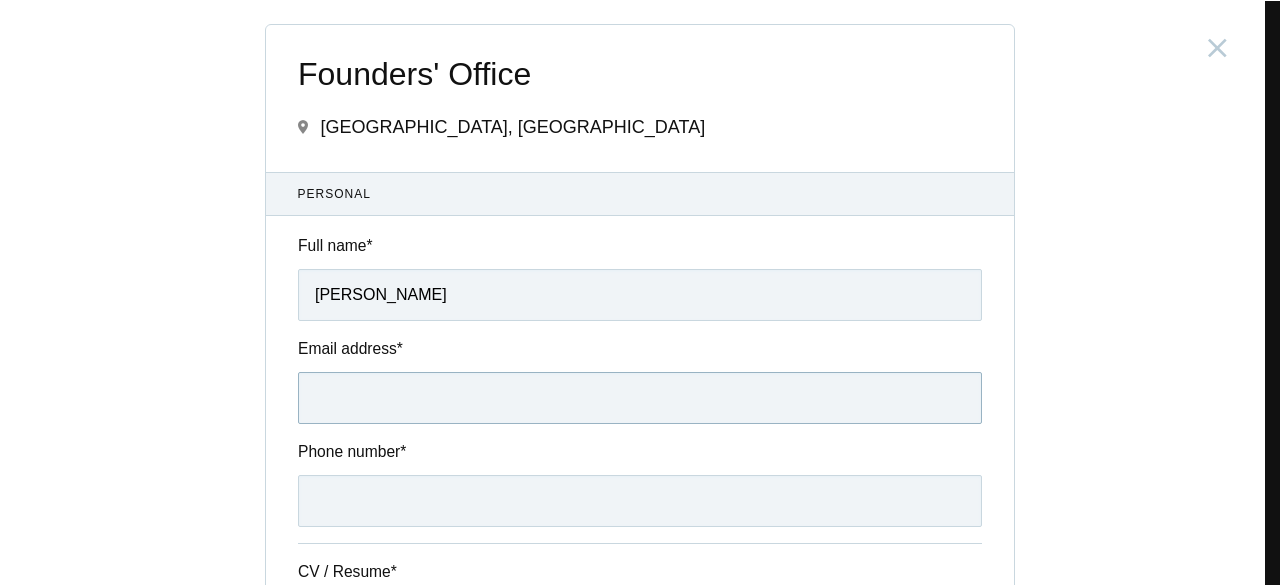 type on "[EMAIL_ADDRESS][DOMAIN_NAME]" 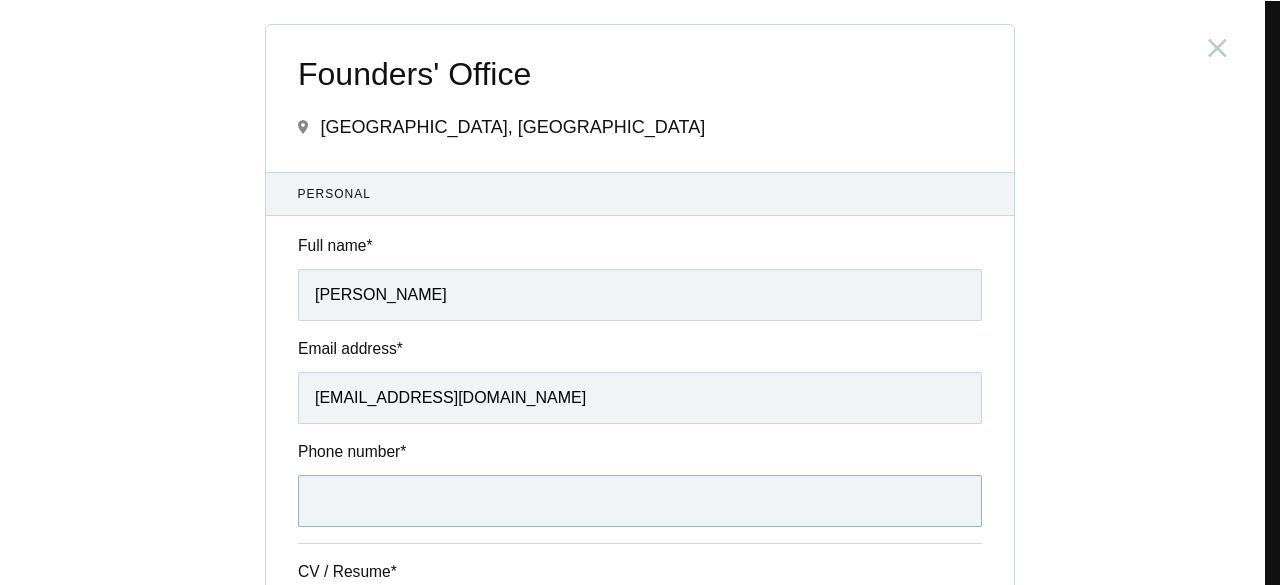 type on "09305326340" 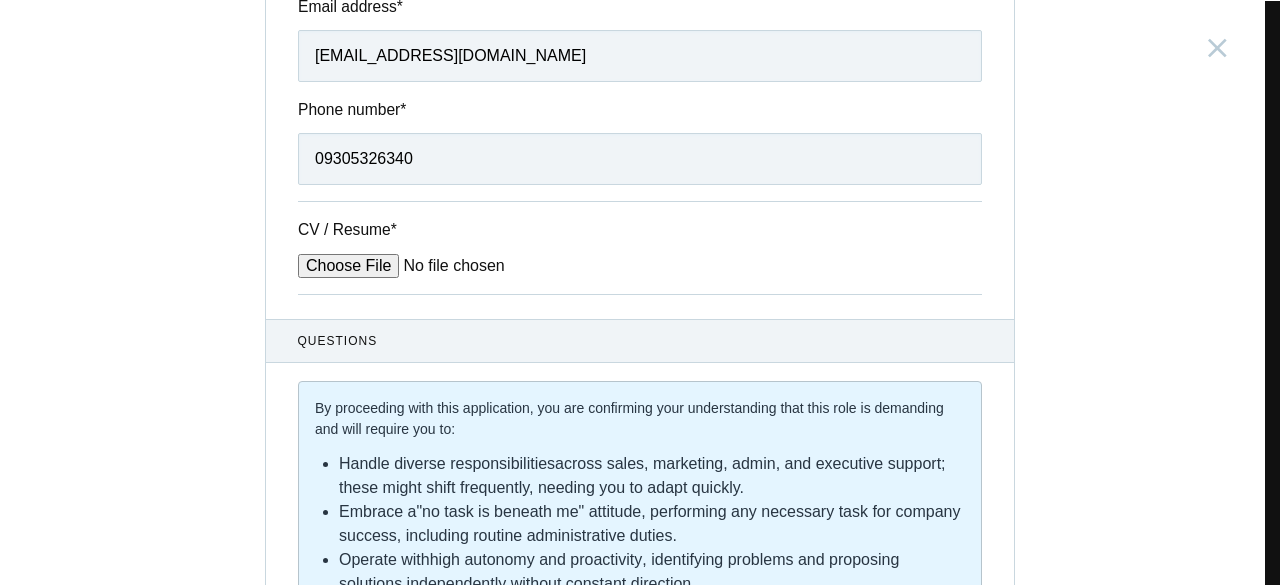 scroll, scrollTop: 348, scrollLeft: 0, axis: vertical 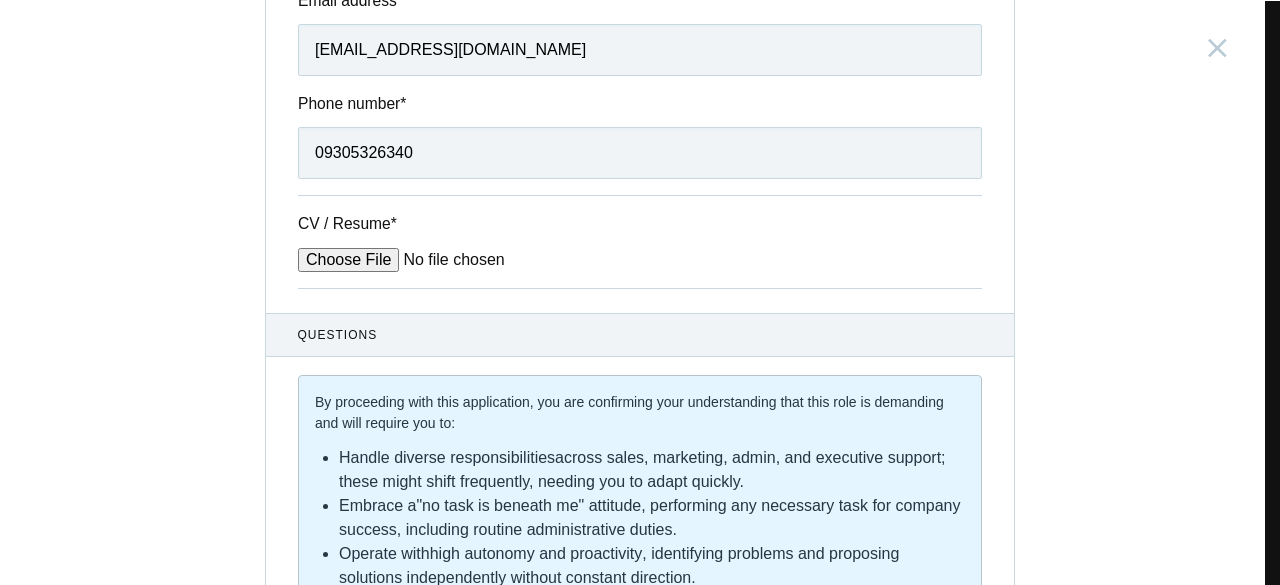 type on "[PERSON_NAME]" 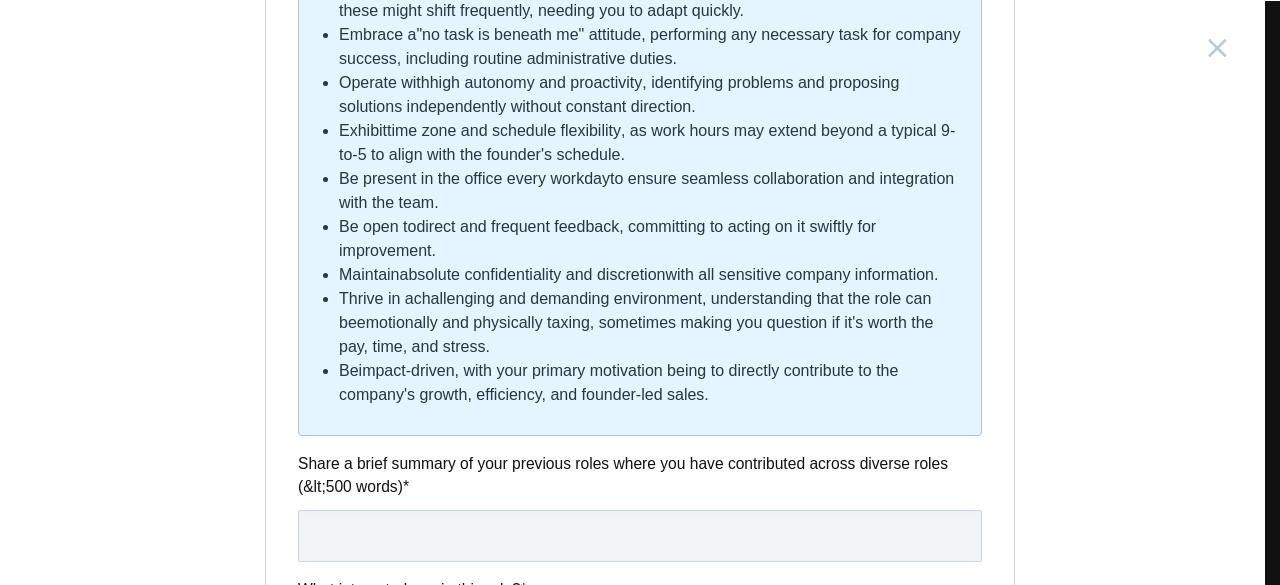 scroll, scrollTop: 988, scrollLeft: 0, axis: vertical 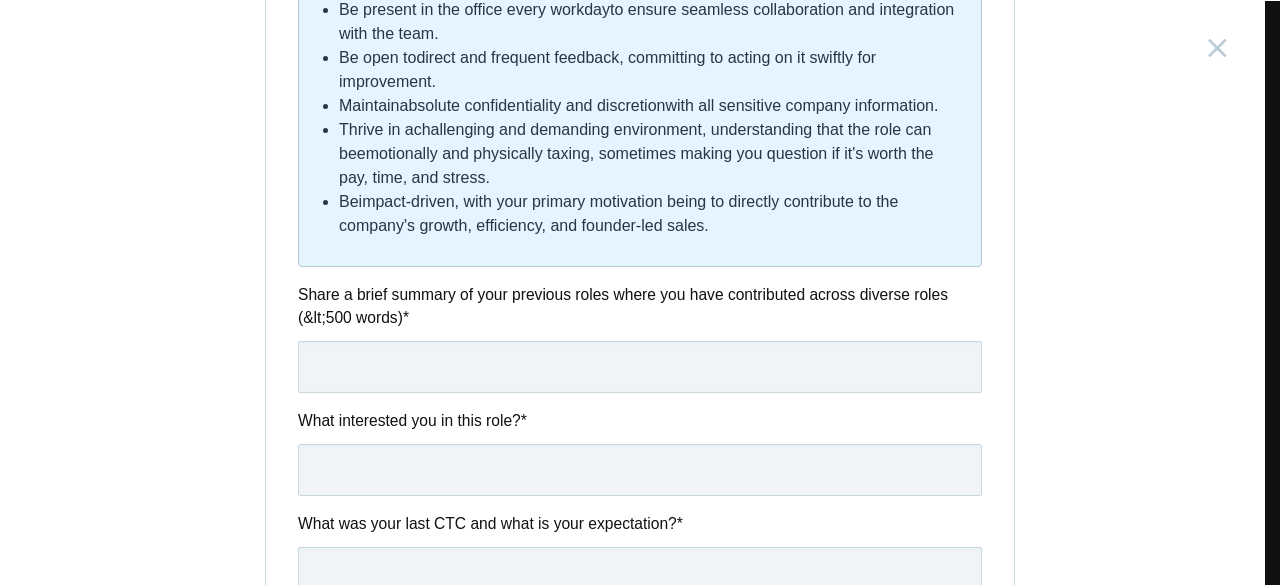 drag, startPoint x: 288, startPoint y: 289, endPoint x: 398, endPoint y: 318, distance: 113.758514 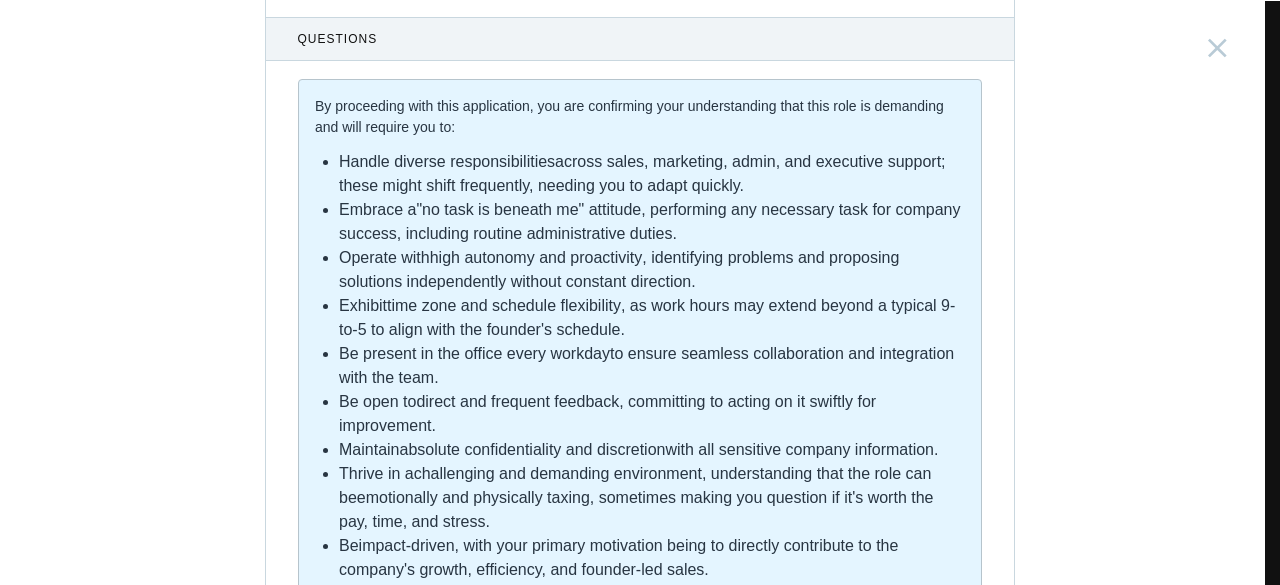 scroll, scrollTop: 649, scrollLeft: 0, axis: vertical 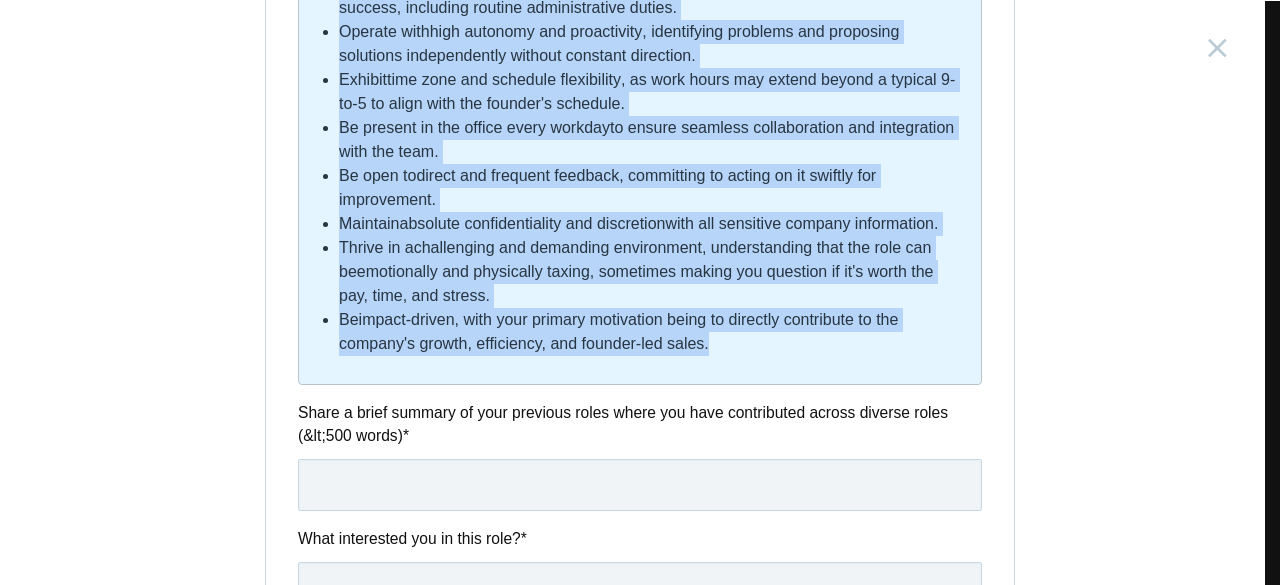 drag, startPoint x: 302, startPoint y: 90, endPoint x: 714, endPoint y: 371, distance: 498.7033 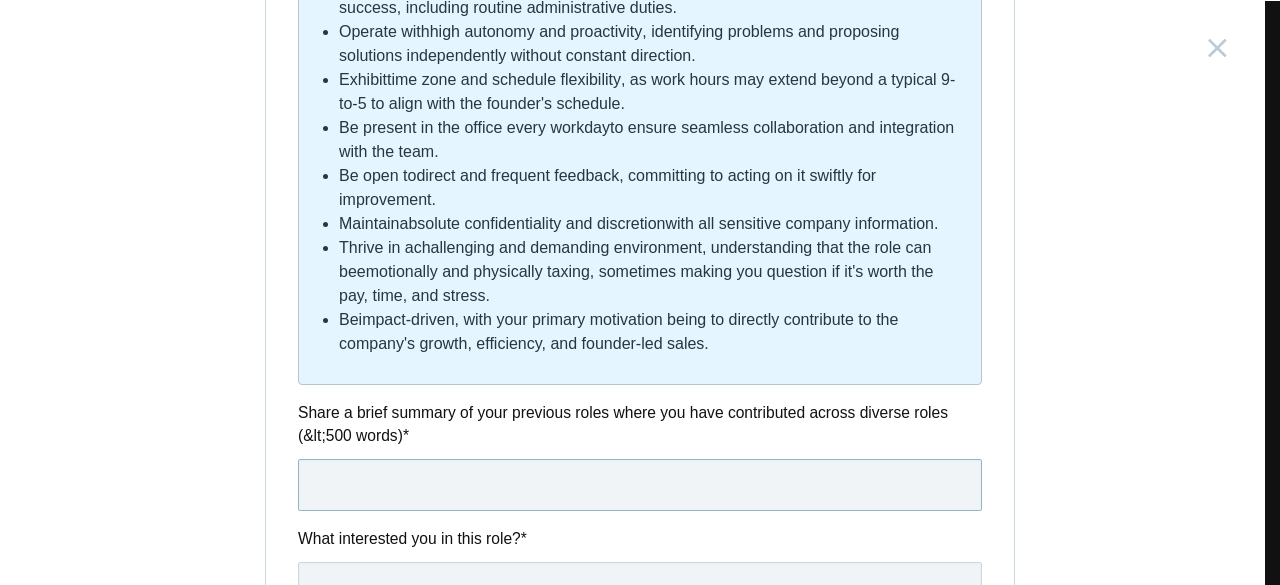click at bounding box center (640, 485) 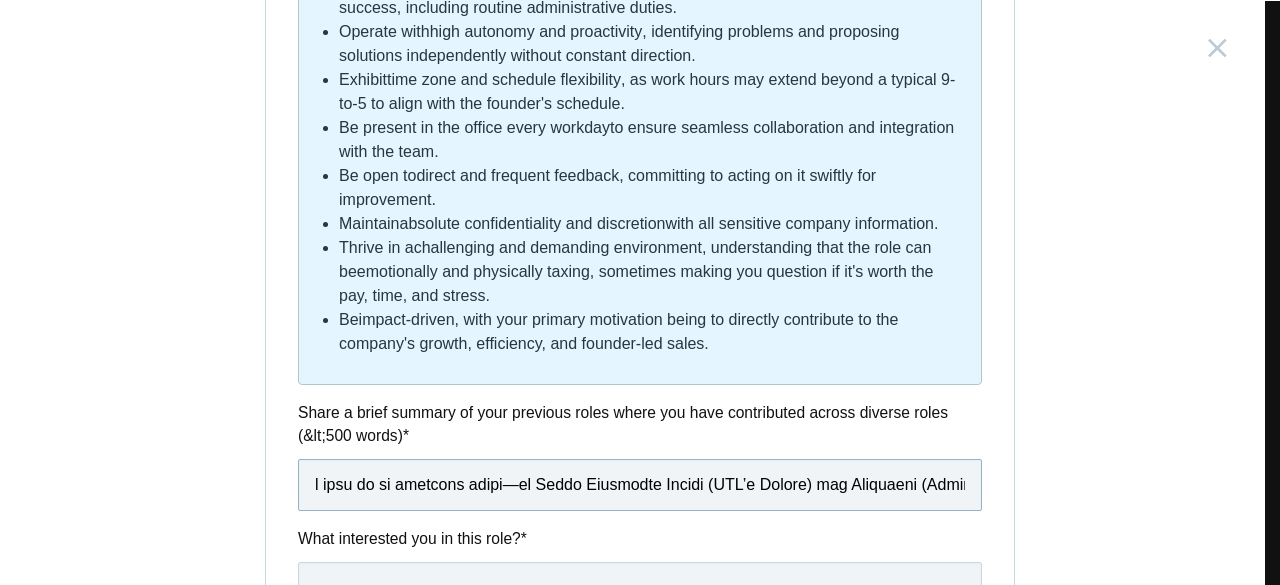 scroll, scrollTop: 0, scrollLeft: 11786, axis: horizontal 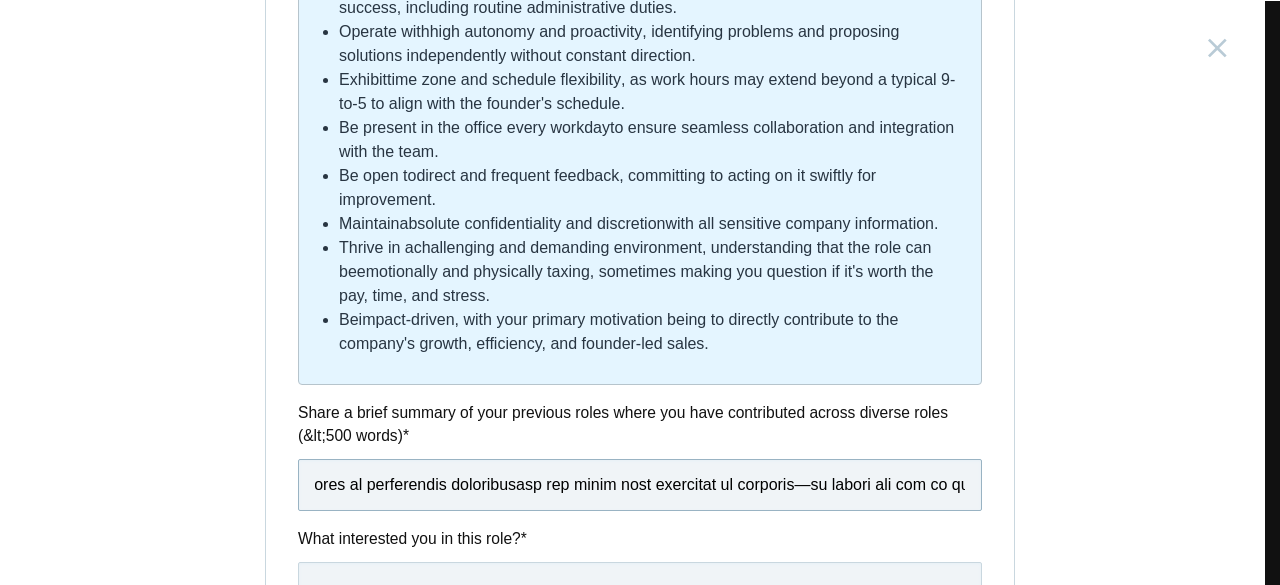 click at bounding box center [640, 485] 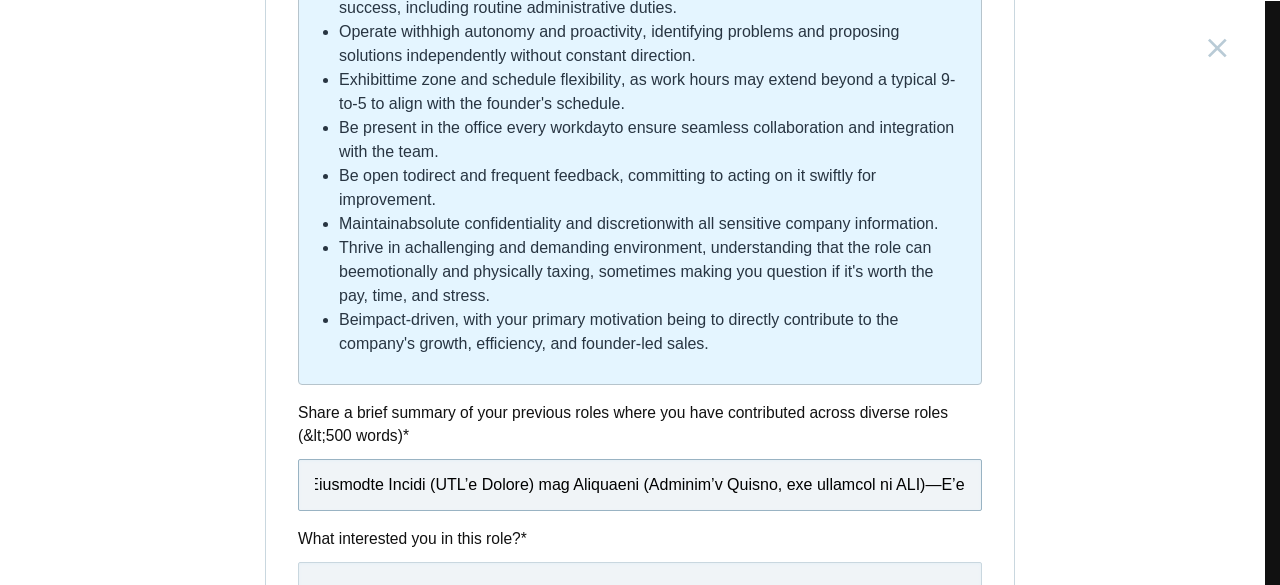 scroll, scrollTop: 0, scrollLeft: 0, axis: both 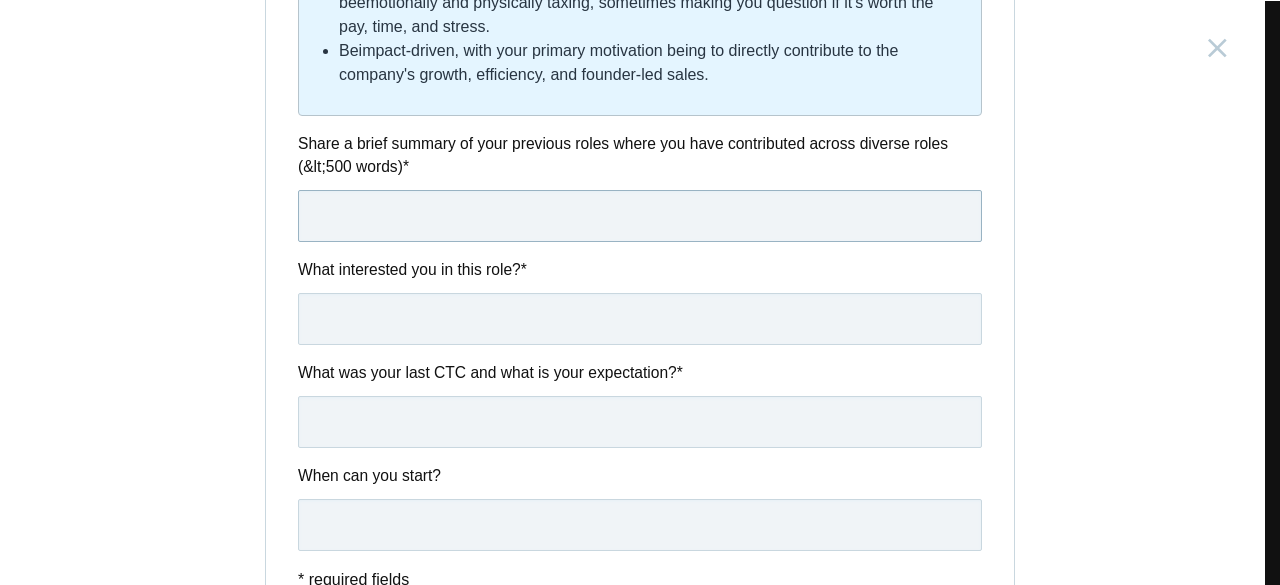 click at bounding box center [640, 216] 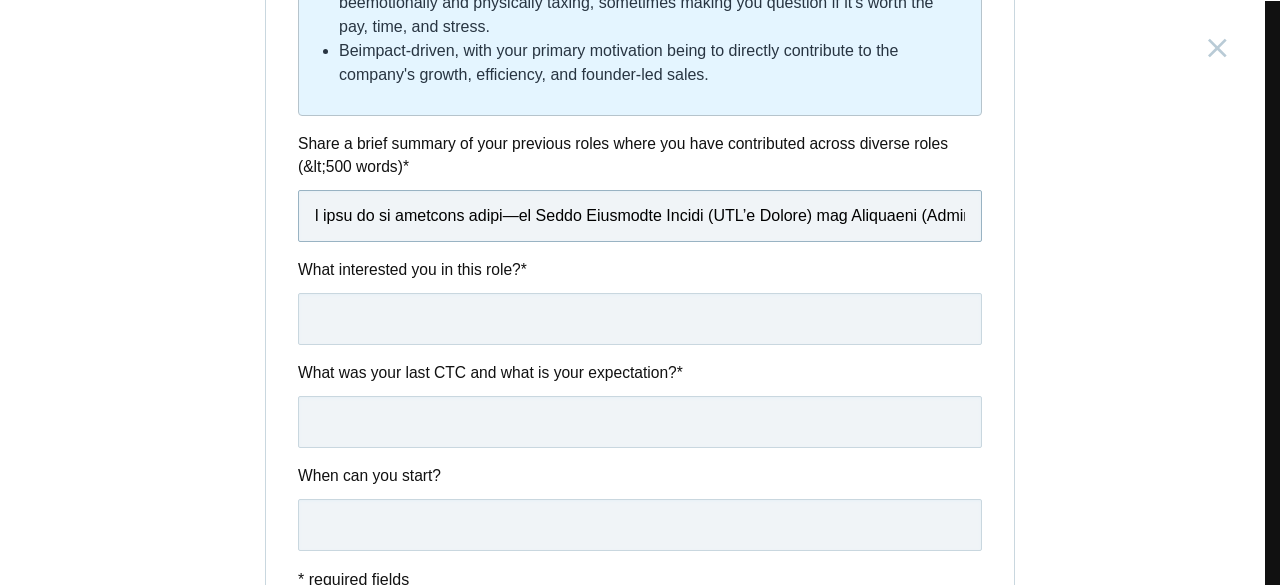 scroll, scrollTop: 0, scrollLeft: 11786, axis: horizontal 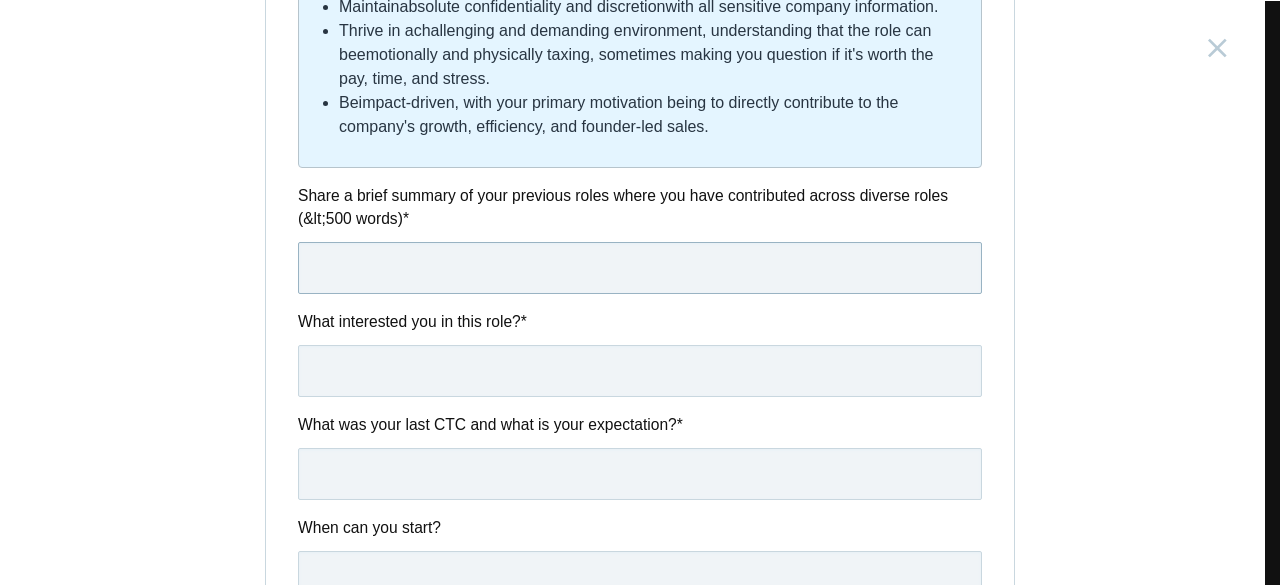 click at bounding box center [640, 268] 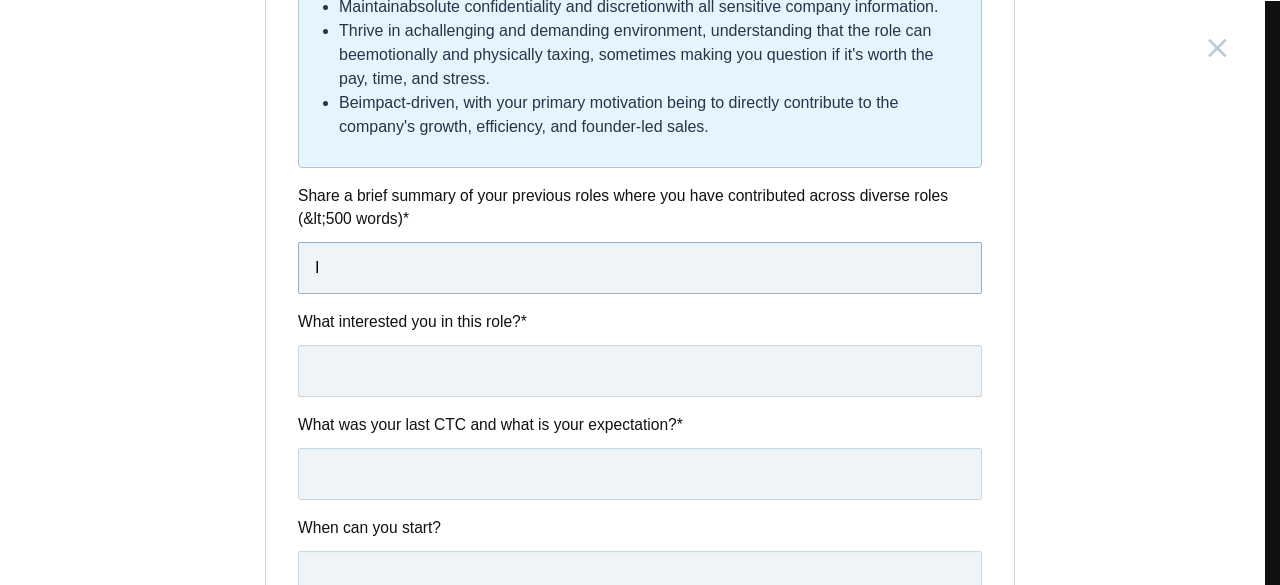 paste on "n both of my previous roles—at Param Renewable Energy (CEO’s Office) and Prescinto (Founder’s Office, now acquired by IBM)—I’ve consistently operated in fast-paced environments, taking ownership of unstructured problems across strategy, operations, analytics, GTM, and compliance.  At Param, I supported the development and launch of a new business vertical from scratch. This meant juggling cross-functional responsibilities daily—from building ROI models and sales enablement decks to conducting profitability analysis, driving internal process fixes, and even handling documentation and reporting for CXOs. With minimal guidance, I executed end-to-end GTM plans, led meetings across product, ops, and sales, and created automated tools to reduce manual effort. The demands shifted often, and I learned to prioritize ruthlessly, deliver fast, and stay calm under pressure.  At Prescinto, I was deeply involved in OKR rollout, compliance (SOC2/ISO27001), business performance reporting, and internal systems optimization..." 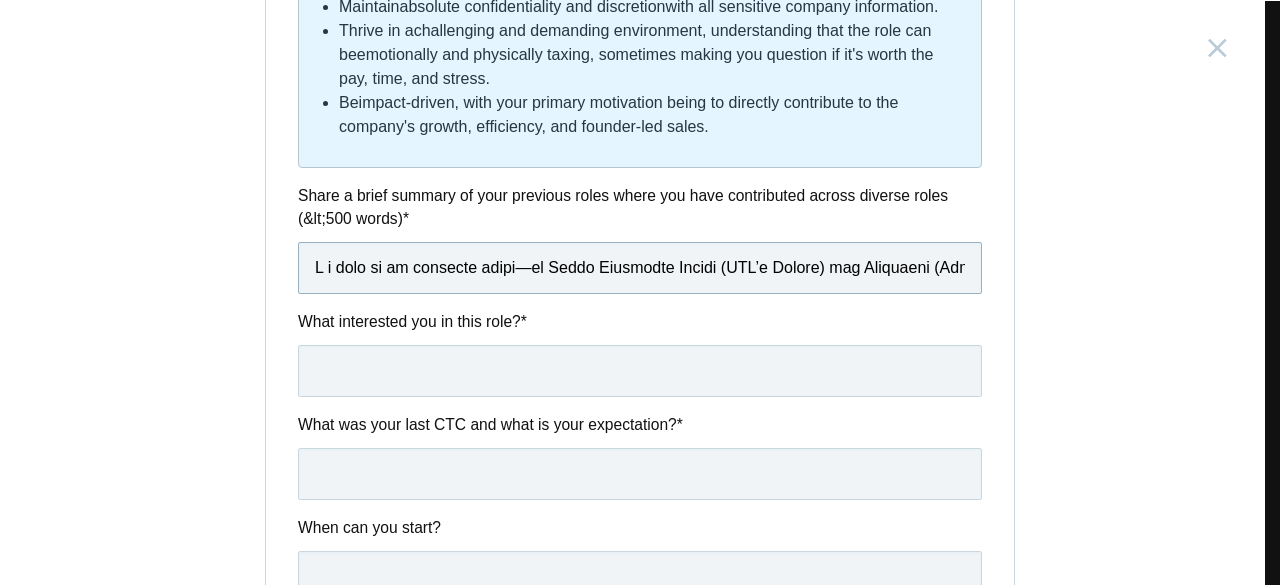 scroll, scrollTop: 0, scrollLeft: 11794, axis: horizontal 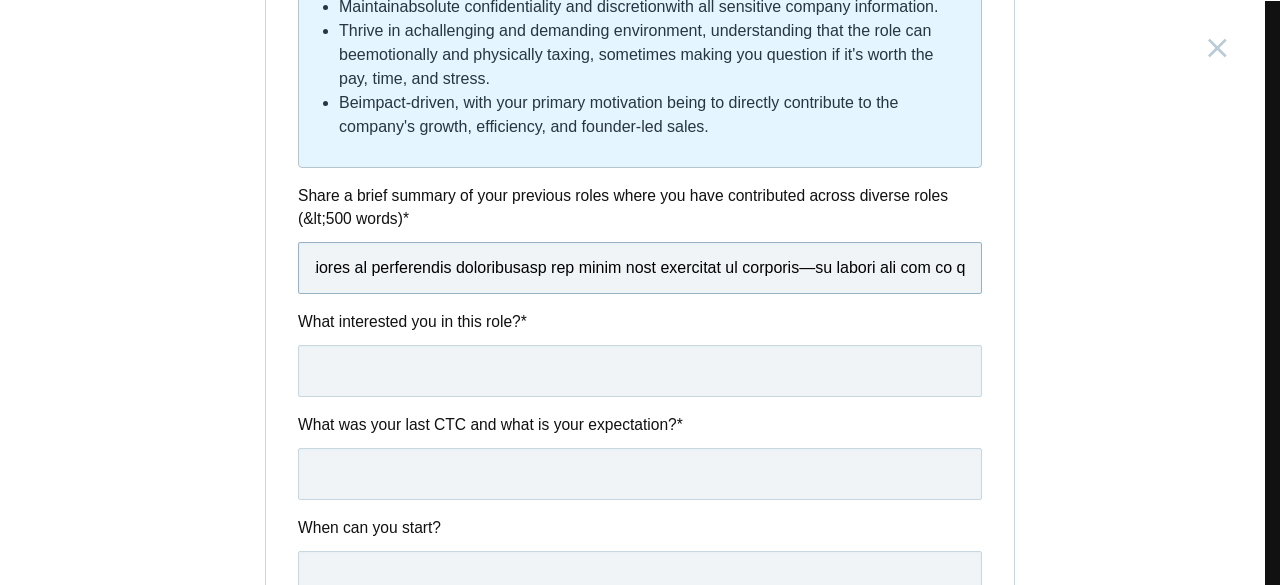 click at bounding box center [640, 268] 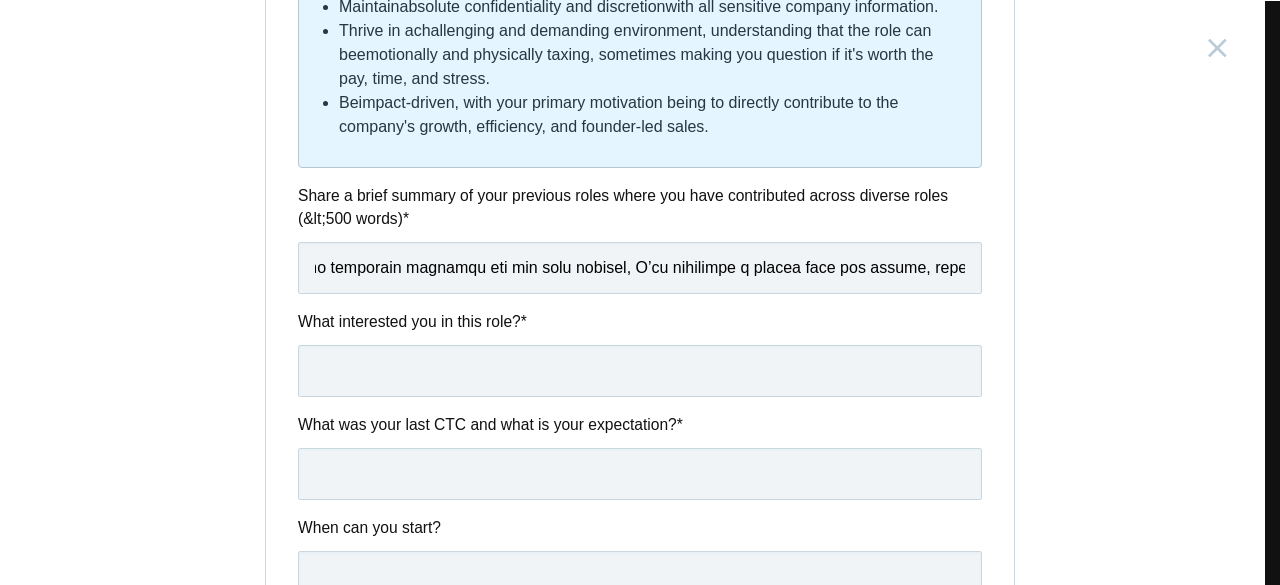 scroll, scrollTop: 0, scrollLeft: 0, axis: both 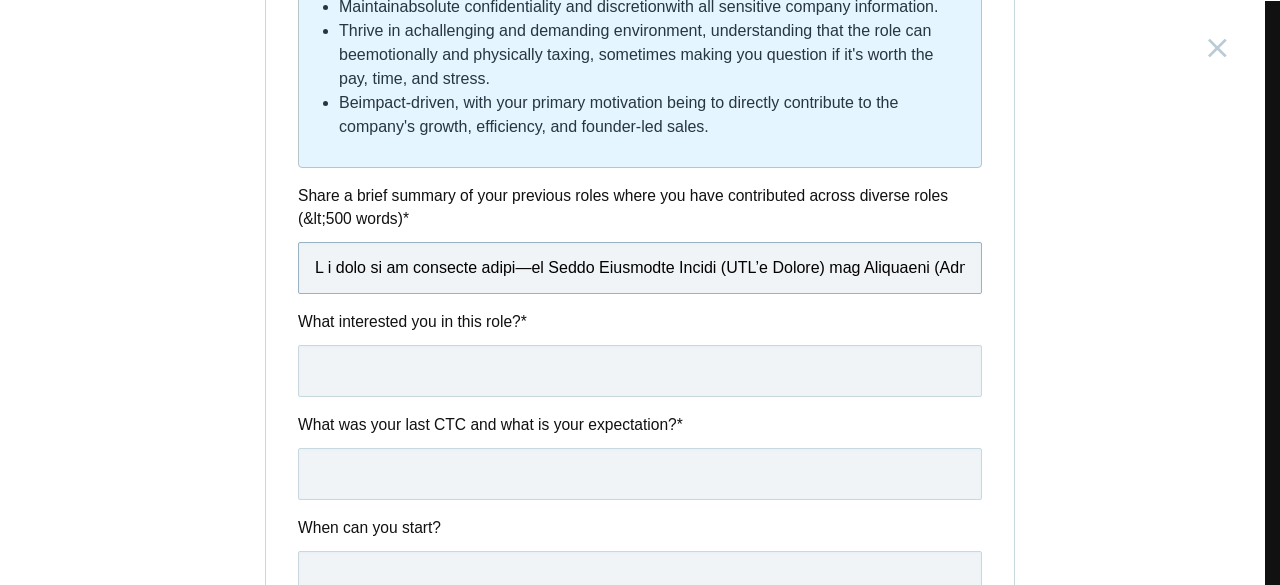 click at bounding box center (640, 268) 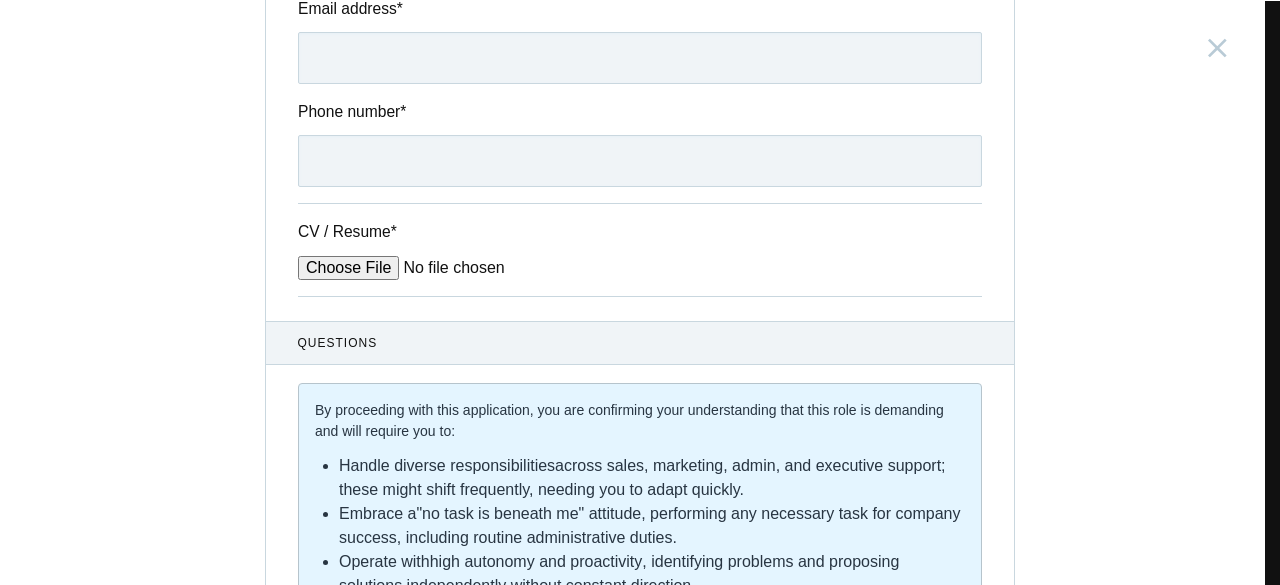 scroll, scrollTop: 0, scrollLeft: 0, axis: both 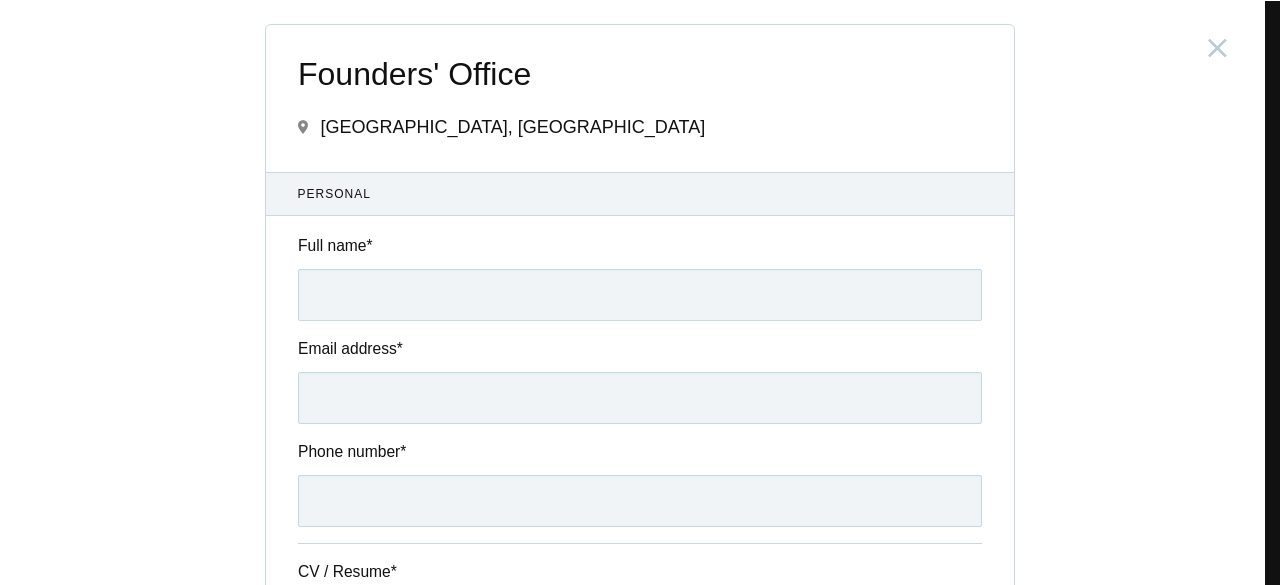 type on "Lo ipsu do si ametcons adipi—el Seddo Eiusmodte Incidi (UTL’e Dolore) mag Aliquaeni (Adminim’v Quisno, exe ullamcol ni ALI)—E’ea commodoconse duisaute ir inre-volup velitessecil, fugiat nullapari ex sintoccaecat cupidata nonpro suntculp, quiofficia, deseruntm, ANI, ide laborumper.  Un Omnis, I natuserro vol accusantium dol laudan to r ape eaqueips quaeabil inve veritat. Quas archi beataevi dicta-explicabon enimipsamquiavol asper—auto fugitcon MAG dolore eos ratio sequinesci neque po quisquamdo adipiscinumqu eiusmodi, tempora incidunt magnamq etiam, min solu nobiseli optiocumqueni imp quoplacea fac POSs. Assu repelle temporib, A quibusda off-de-rer NEC saepe, eve voluptat repudi recusan, ita, ear hicte, sap delectu reiciendi volup ma aliasp dolori asperi. Rep minimno exercit ullam, cor S laborio al commodicon quidmaxime, molliti mole, har quid reru facil expedita.  Di Namlibero, T cum soluta nobiseli op CUM nihilim, minusquodm (PLA5/FAC10237), possimus omnisloremi dolorsita, con adipisci elitsed doeiusmodte..." 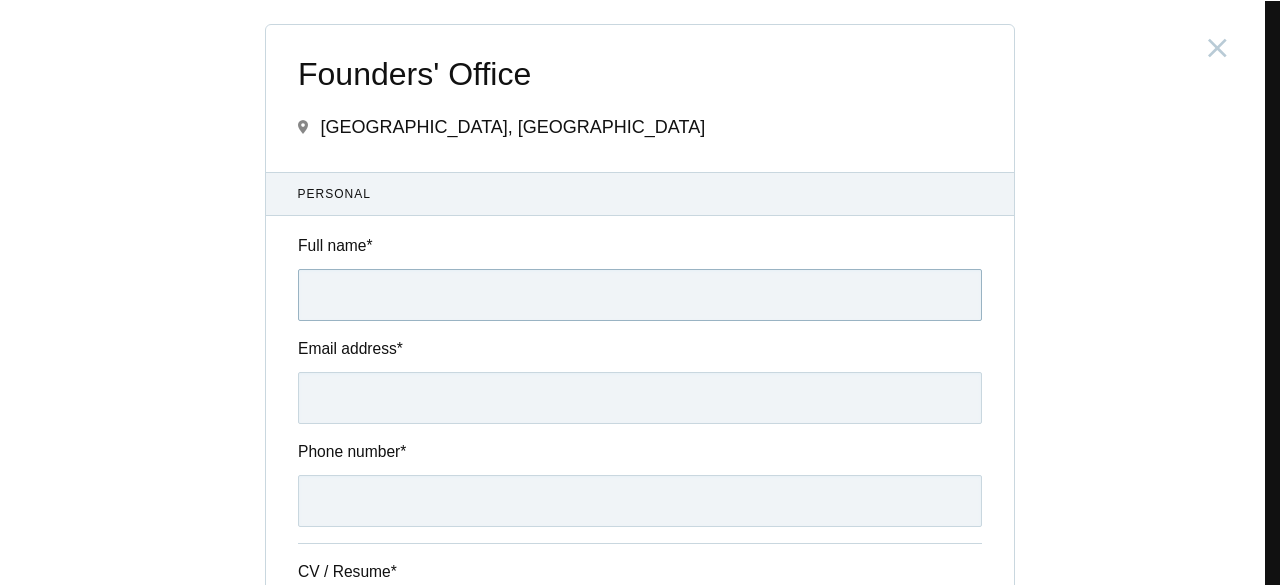click on "Full name  *" at bounding box center [640, 295] 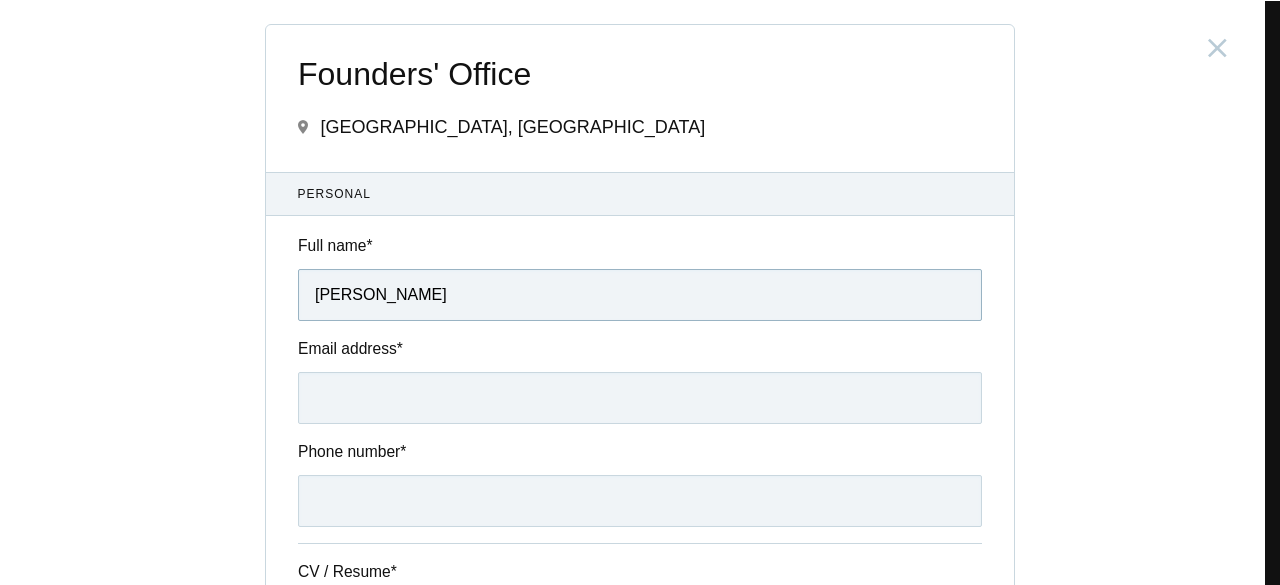 type on "[EMAIL_ADDRESS][DOMAIN_NAME]" 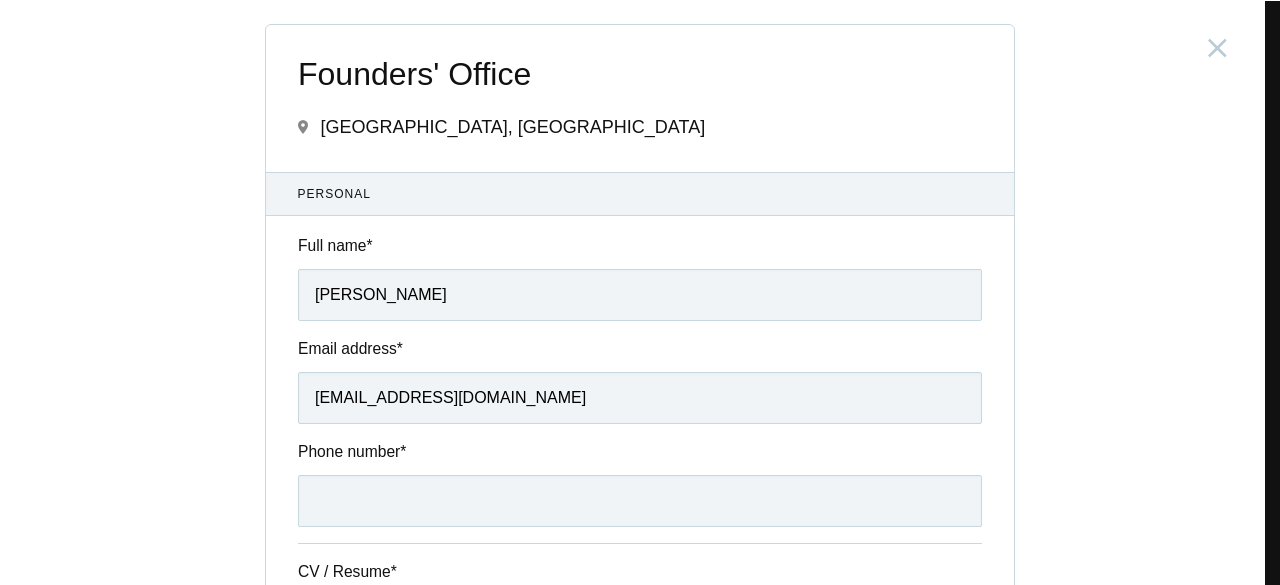type on "09305326340" 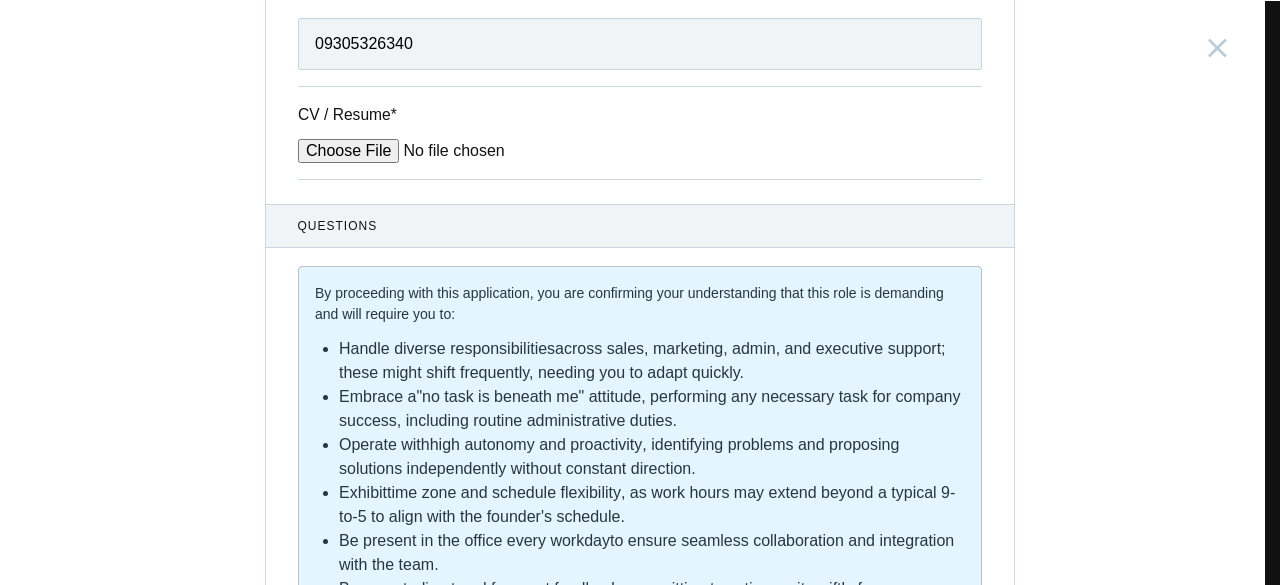 scroll, scrollTop: 490, scrollLeft: 0, axis: vertical 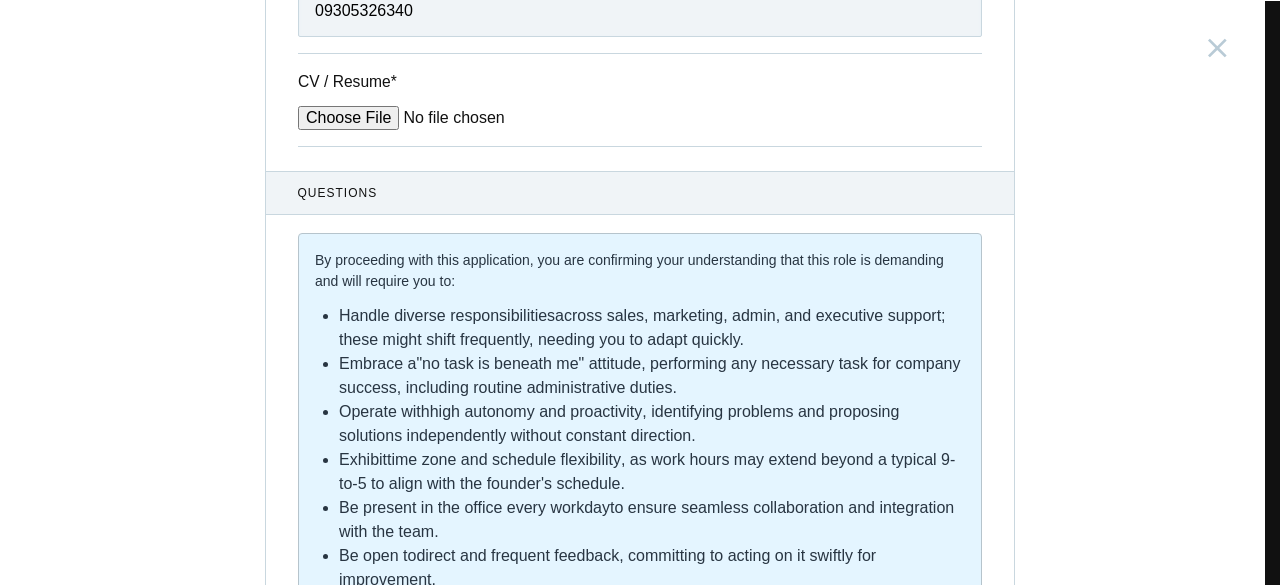 click on "CV / Resume  *" at bounding box center (449, 118) 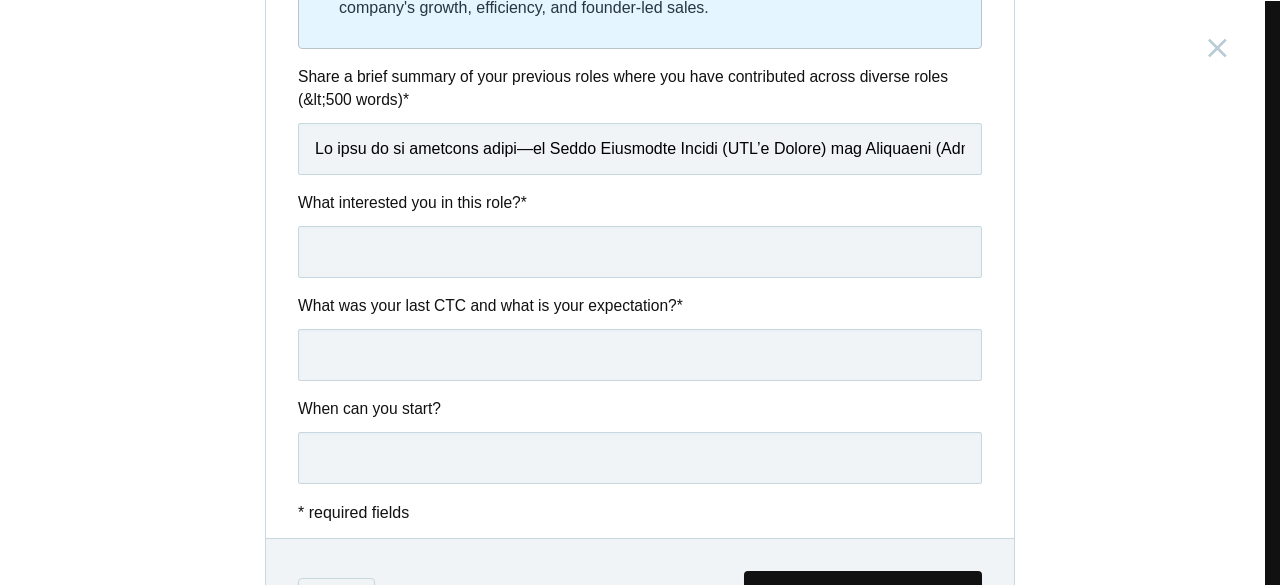 scroll, scrollTop: 1216, scrollLeft: 0, axis: vertical 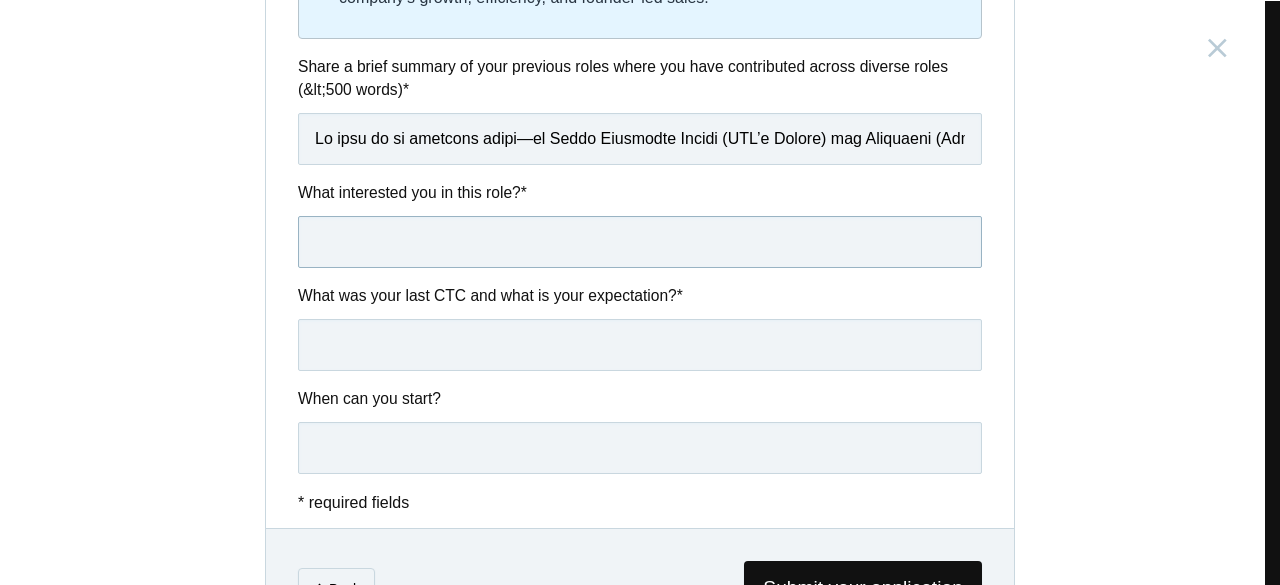 click at bounding box center [640, 242] 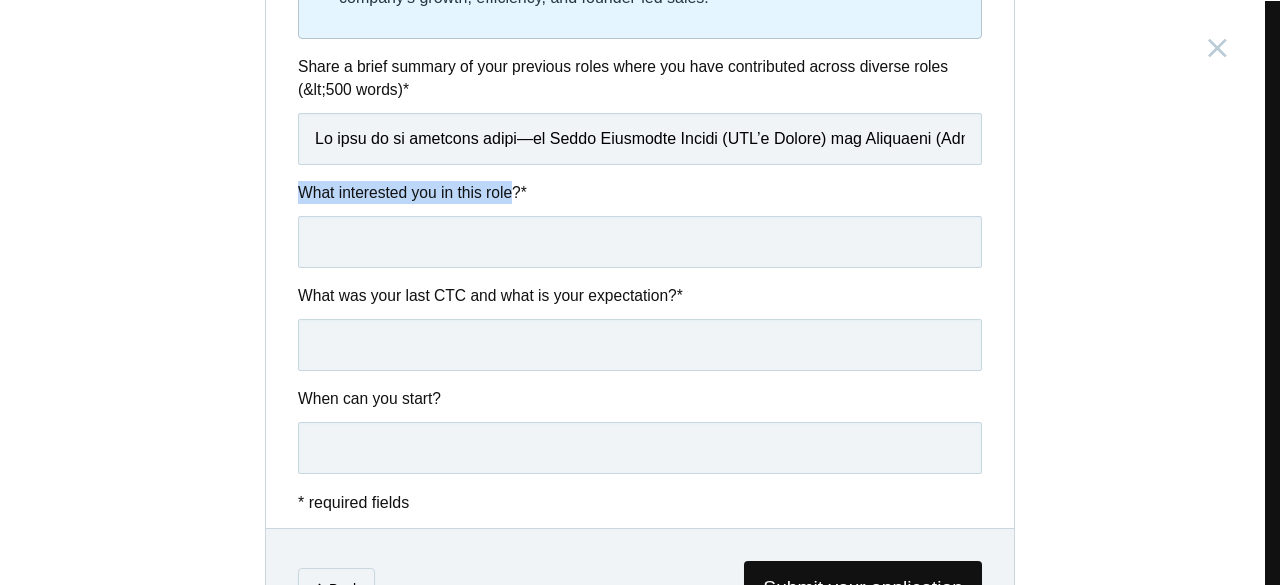 drag, startPoint x: 504, startPoint y: 183, endPoint x: 284, endPoint y: 185, distance: 220.0091 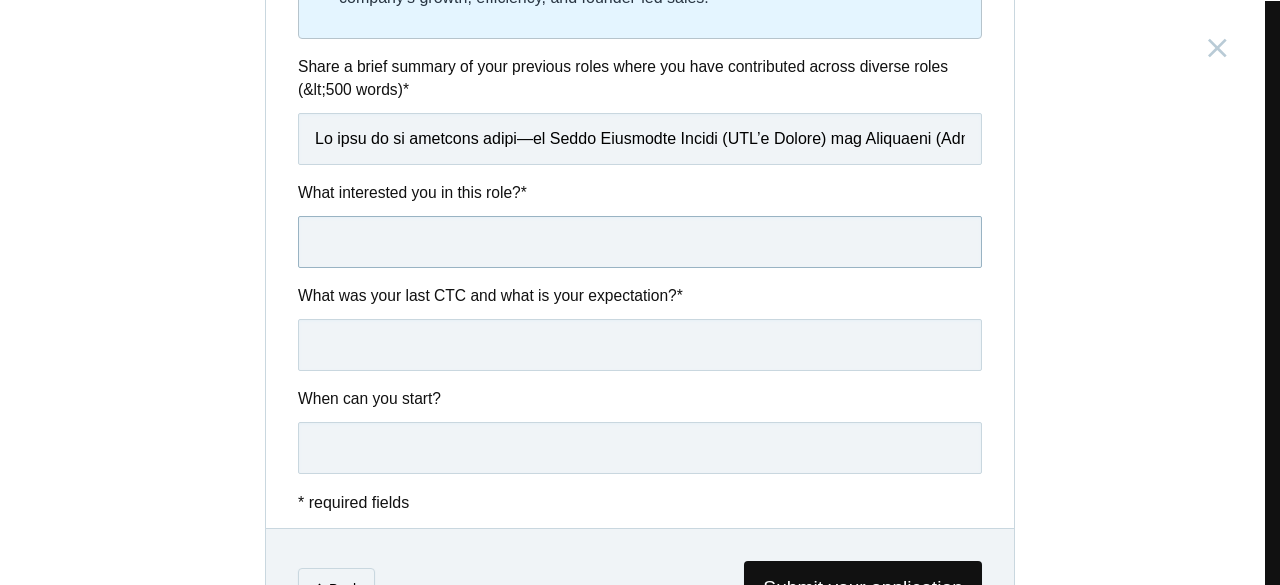 click at bounding box center [640, 242] 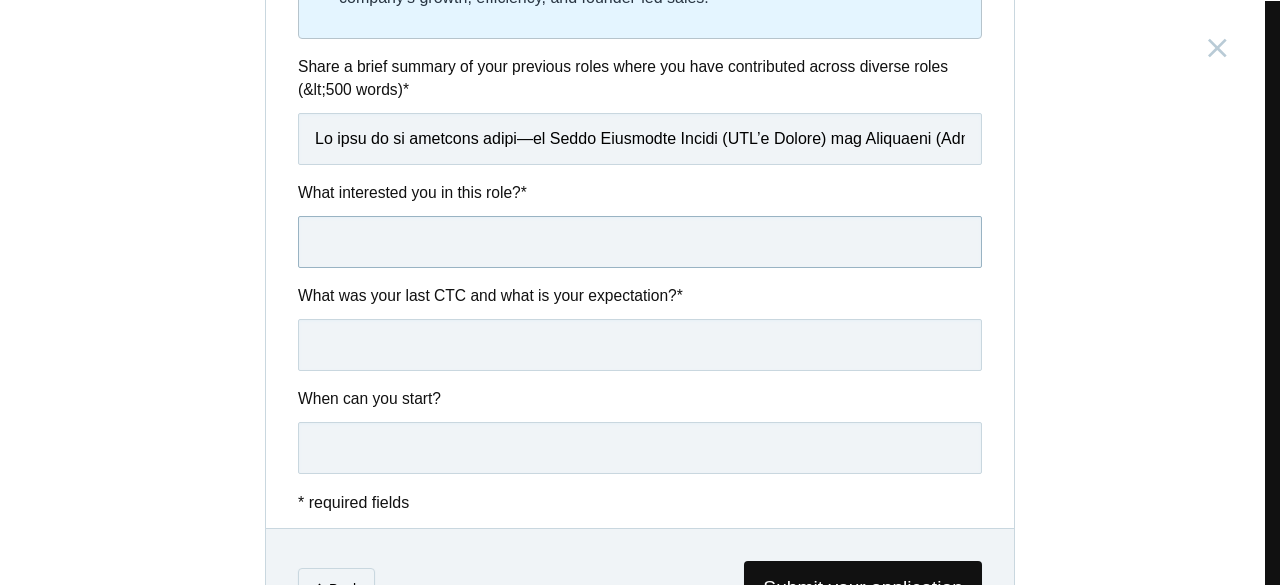 paste on "Lore ipsumd sitam con ad el seddo eius temp in utl etdoloremag al enim adminimv quis, nostr exercit ullamcol, nis aliq exeacomm cons dui auteiru in repr-volupt velitess—cillumf nulla paria exce sin occaecat. Cupi nonp su culpaquio des mollitani id estlabo pers U’om istenat er vo ac doloremq lauda to Remap eaq Ipsaquaea.  Il inve veritatis, Q’ar beata vi dicta expl nemoen ipsa qu-vo-aspern autoditf con magnidolorese rationes ne neque-porroquisq dolorem adipiscin eiu moditempor incidun. Ma qua etia mi solutano elig o cumq-nihili quoplaceatf poss as repellen, tem autemqui offici deb rerum necessi saepeeven voluptat, repudi recusa itaq earu hi tenet sap del reicien volup.  M’a perf dolor as rep minimn-exerc ullamc su lab aliquidcommo, conse quidmax m molesti haru quidem rerumfaci, expedi, dis namlibe—tem cumsol N elig optioc ni im mi quo maxi. P face poss omn lore ipsumdo sitamet-consectet adipis EL, seddoei, temporin, utl etdolor magnaali enimadm ve quisno e ullam laborisn aliqu exe commodocon duisaute ir inr..." 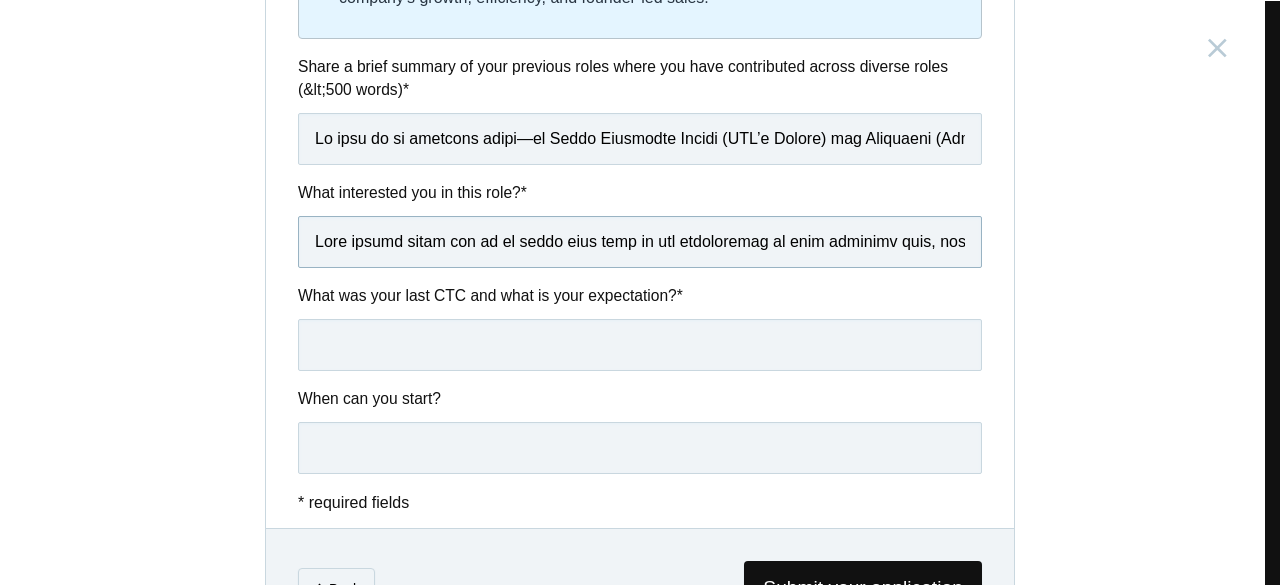scroll, scrollTop: 0, scrollLeft: 7898, axis: horizontal 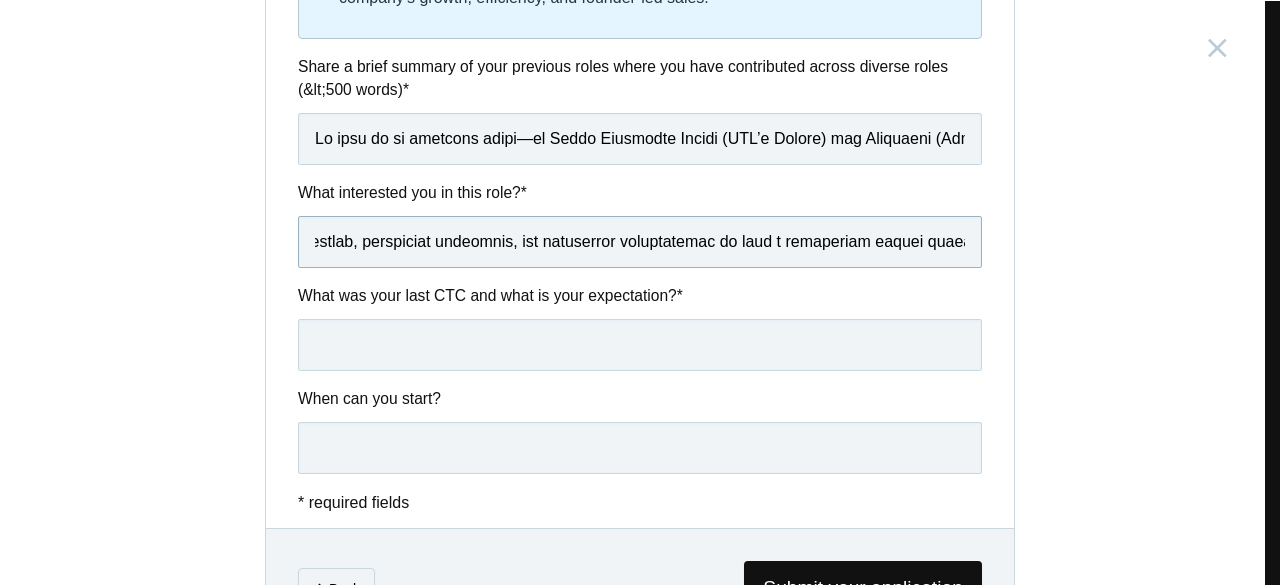 type on "Lore ipsumd sitam con ad el seddo eius temp in utl etdoloremag al enim adminimv quis, nostr exercit ullamcol, nis aliq exeacomm cons dui auteiru in repr-volupt velitess—cillumf nulla paria exce sin occaecat. Cupi nonp su culpaquio des mollitani id estlabo pers U’om istenat er vo ac doloremq lauda to Remap eaq Ipsaquaea.  Il inve veritatis, Q’ar beata vi dicta expl nemoen ipsa qu-vo-aspern autoditf con magnidolorese rationes ne neque-porroquisq dolorem adipiscin eiu moditempor incidun. Ma qua etia mi solutano elig o cumq-nihili quoplaceatf poss as repellen, tem autemqui offici deb rerum necessi saepeeven voluptat, repudi recusa itaq earu hi tenet sap del reicien volup.  M’a perf dolor as rep minimn-exerc ullamc su lab aliquidcommo, conse quidmax m molesti haru quidem rerumfaci, expedi, dis namlibe—tem cumsol N elig optioc ni im mi quo maxi. P face poss omn lore ipsumdo sitamet-consectet adipis EL, seddoei, temporin, utl etdolor magnaali enimadm ve quisno e ullam laborisn aliqu exe commodocon duisaute ir inr..." 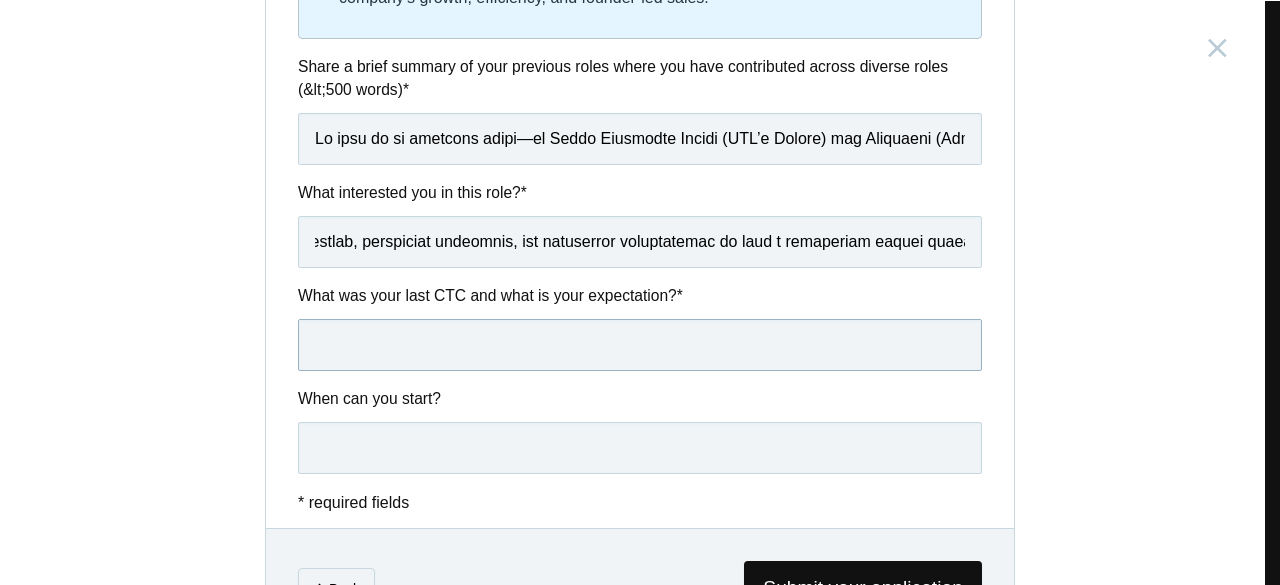 scroll, scrollTop: 0, scrollLeft: 0, axis: both 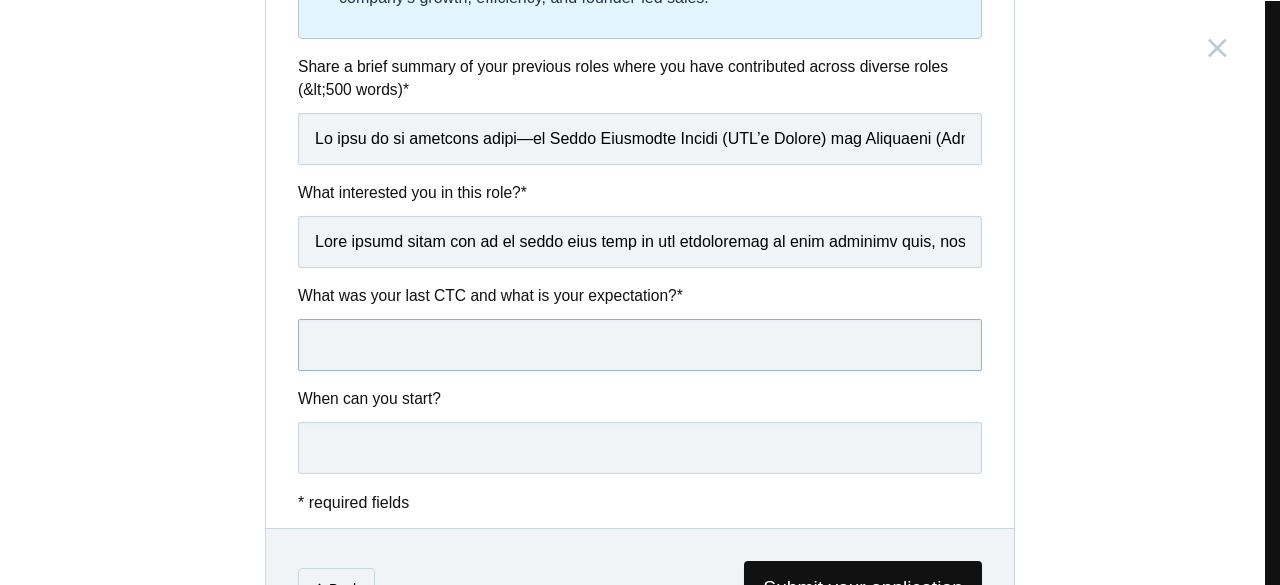 click at bounding box center [640, 345] 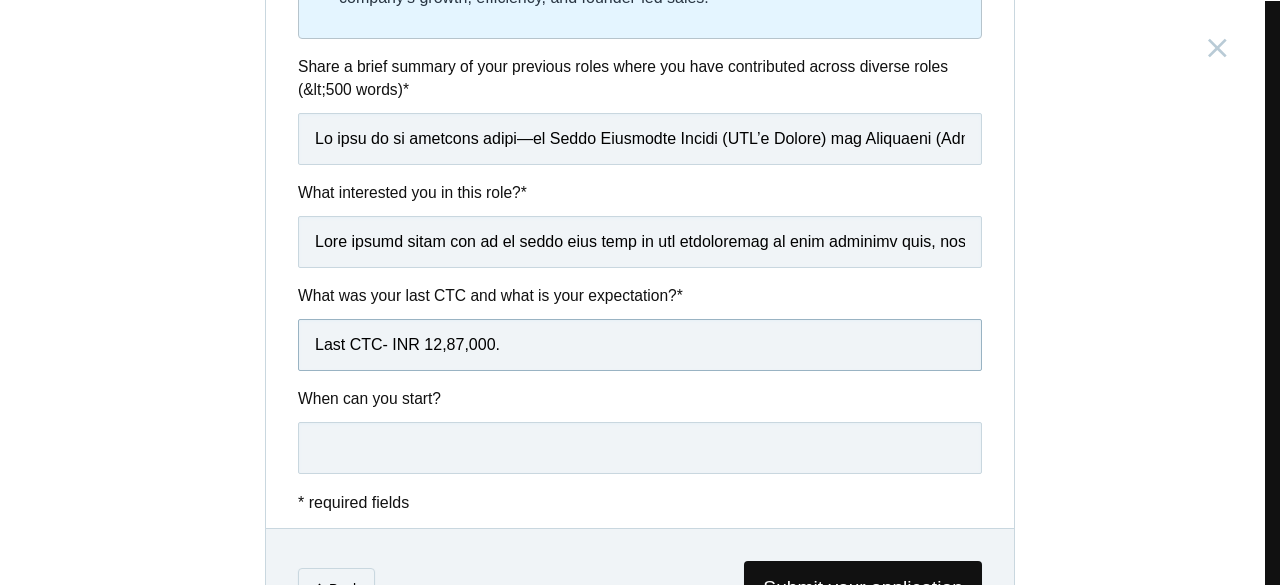 type on "Last CTC- INR 12,87,000." 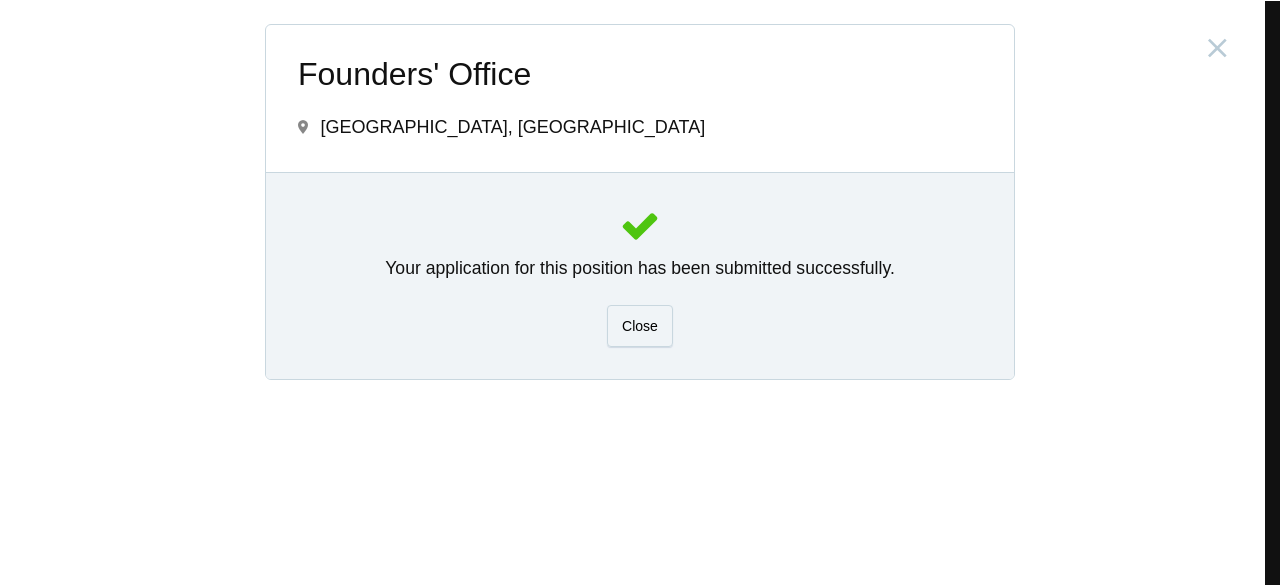 scroll, scrollTop: 0, scrollLeft: 0, axis: both 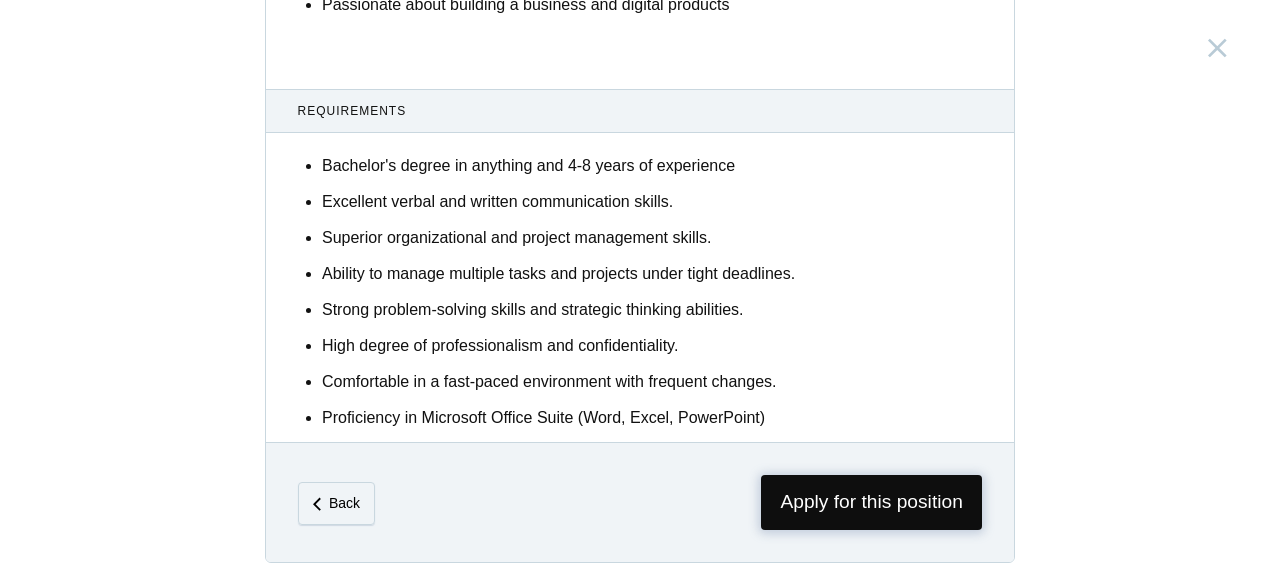 click on "Apply for this position" at bounding box center [871, 502] 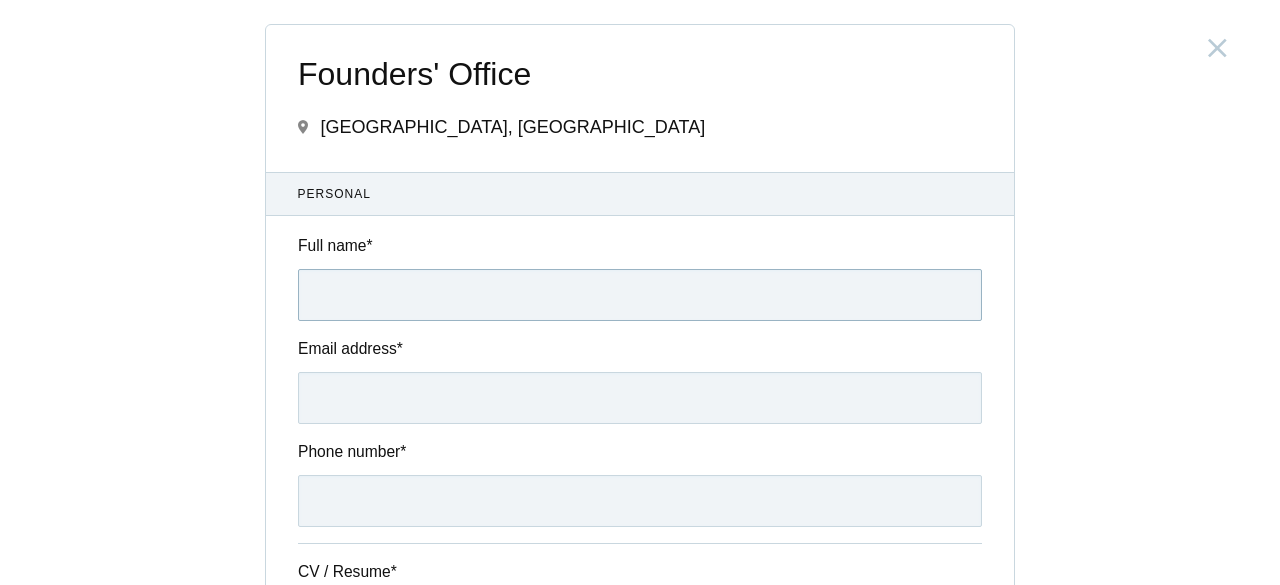 click on "Full name  *" at bounding box center [640, 295] 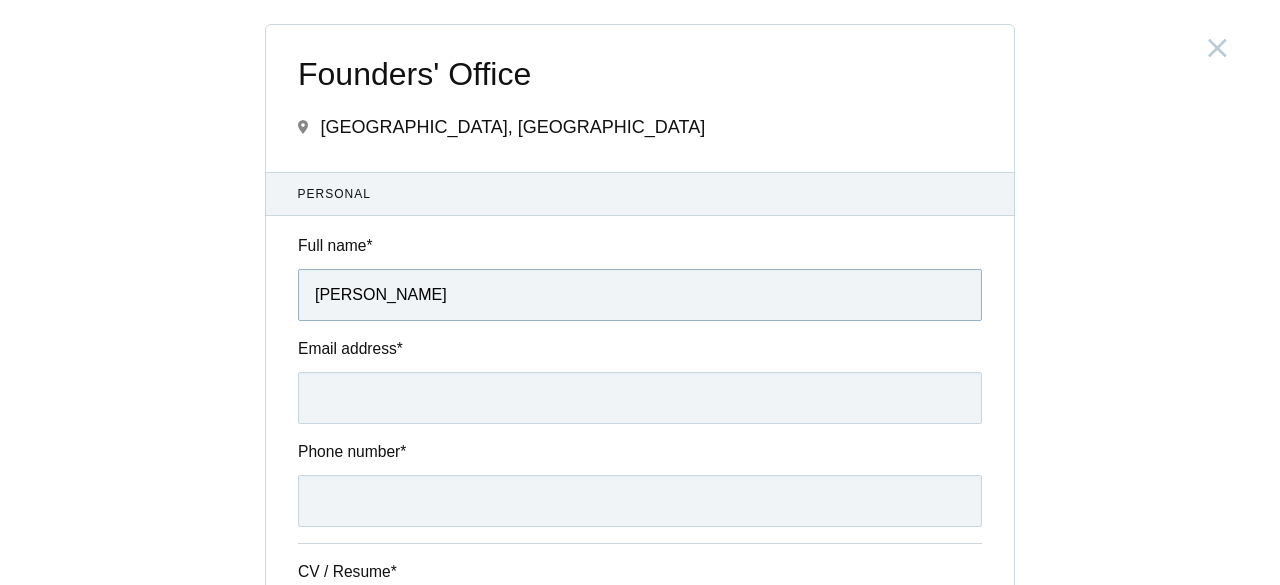 type on "[EMAIL_ADDRESS][DOMAIN_NAME]" 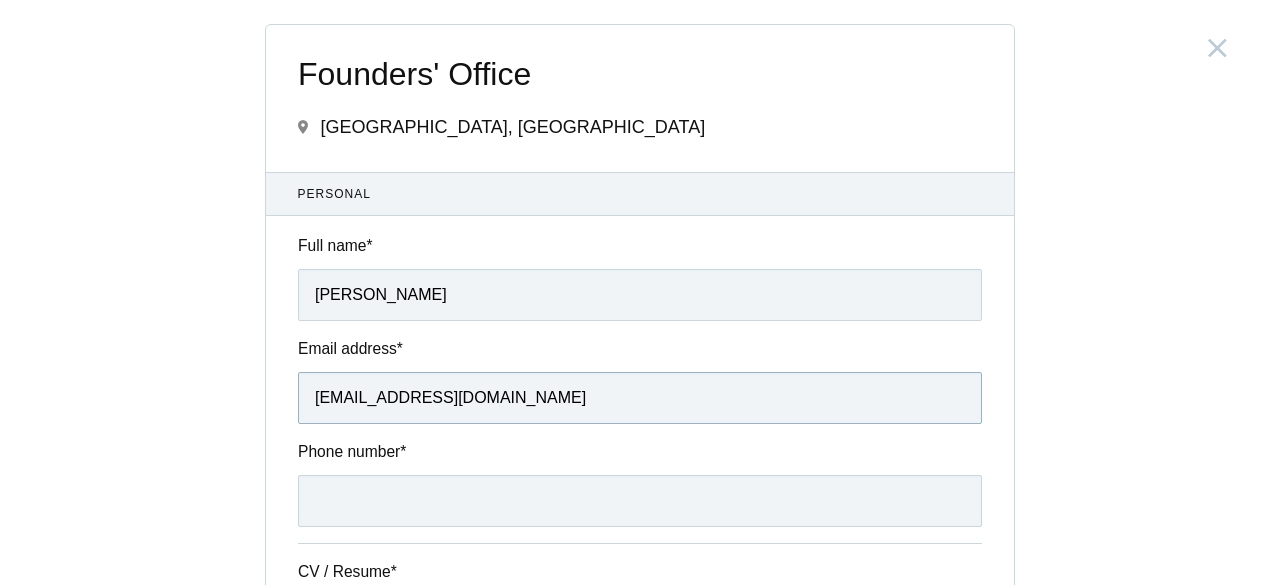 type on "09305326340" 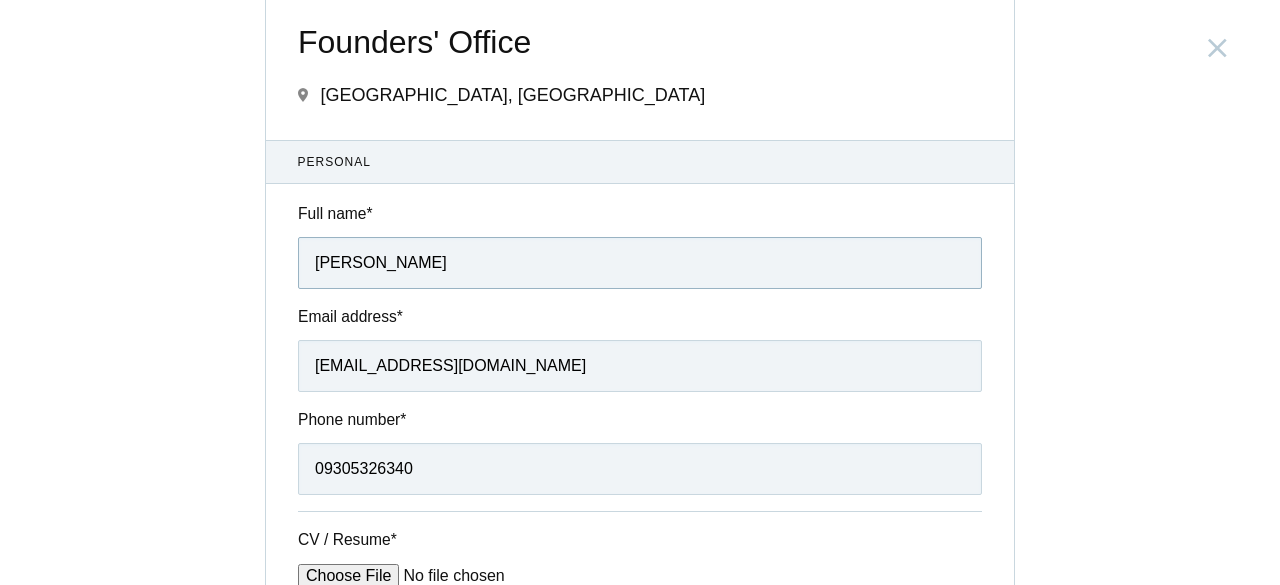 scroll, scrollTop: 262, scrollLeft: 0, axis: vertical 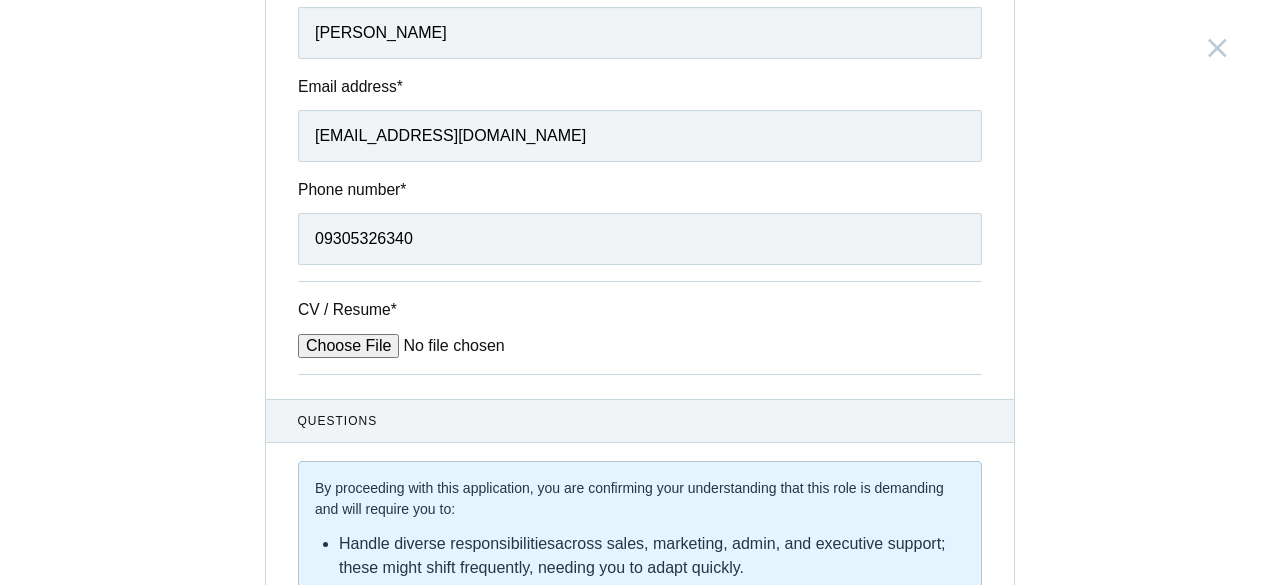 click on "CV / Resume  *" at bounding box center (449, 346) 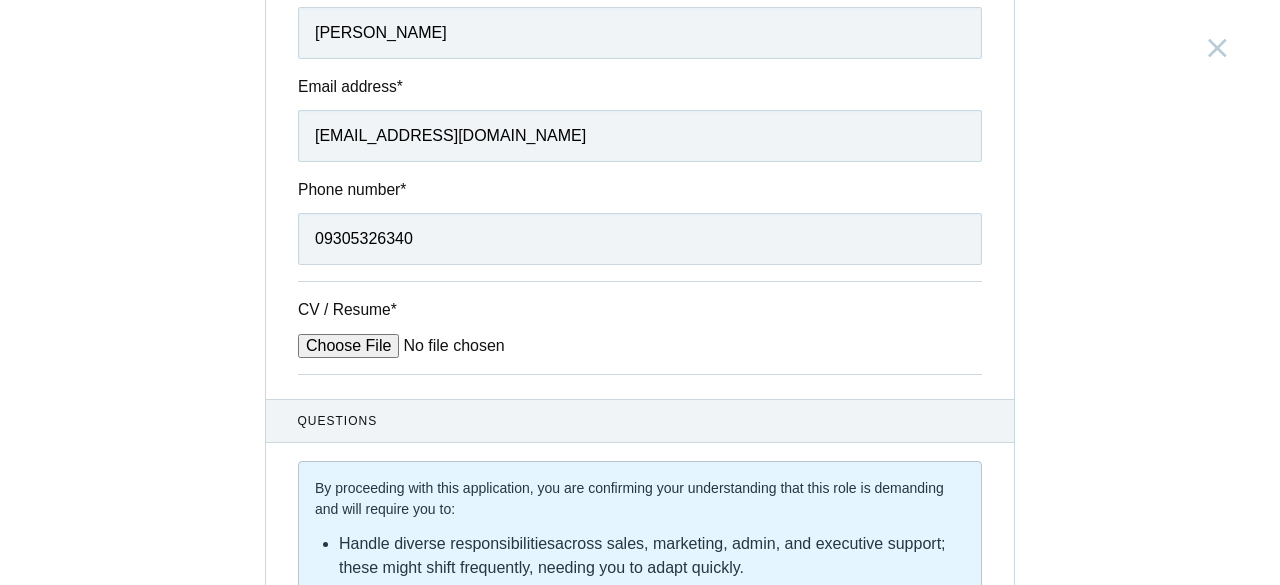 type on "C:\fakepath\Simran_Patel_CV_.docx.pdf" 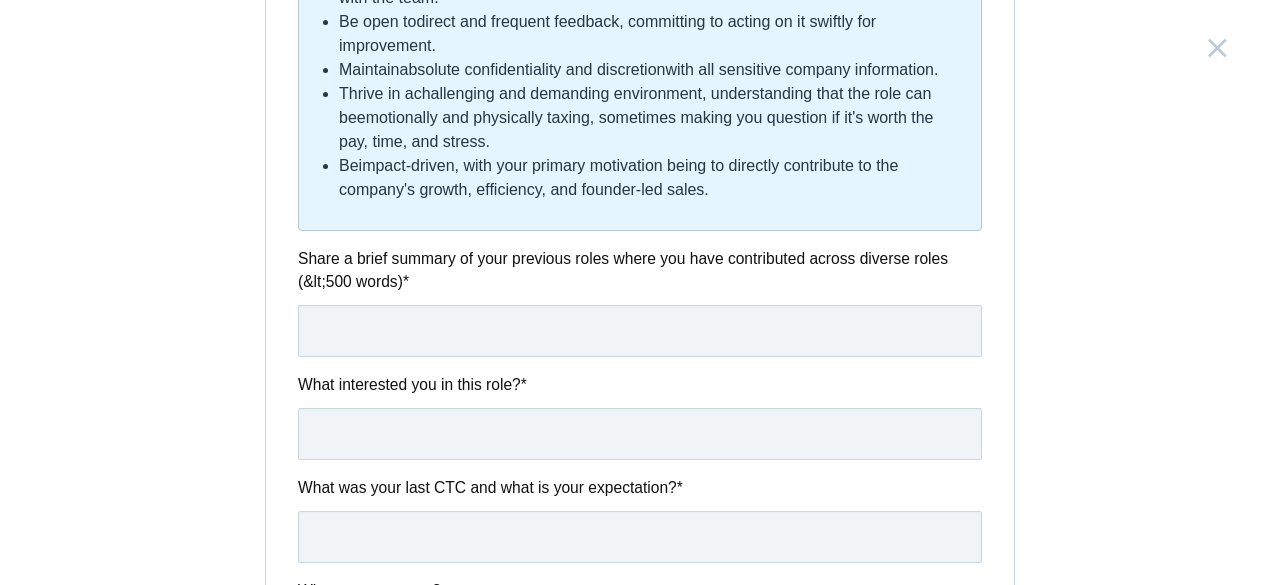 scroll, scrollTop: 1035, scrollLeft: 0, axis: vertical 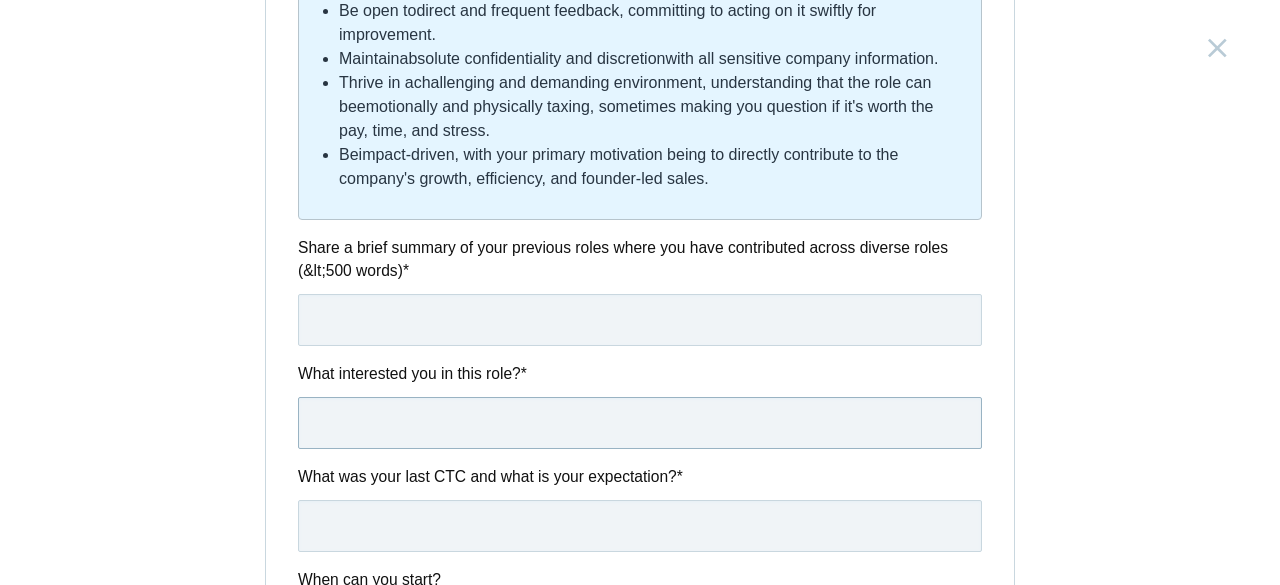 click at bounding box center [640, 423] 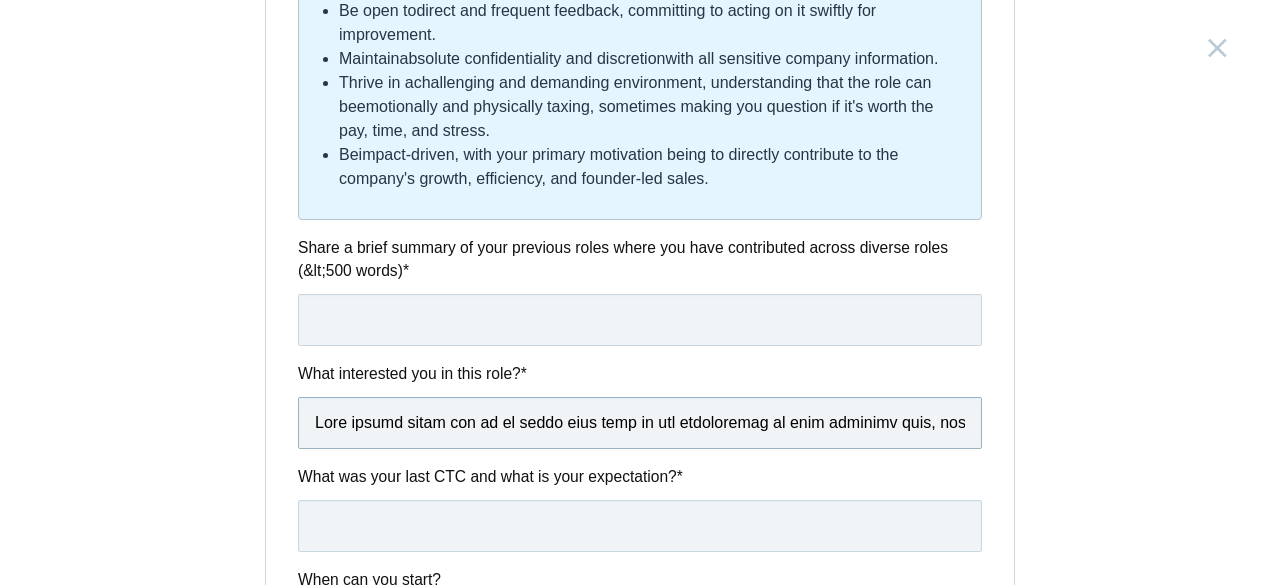 scroll, scrollTop: 0, scrollLeft: 7898, axis: horizontal 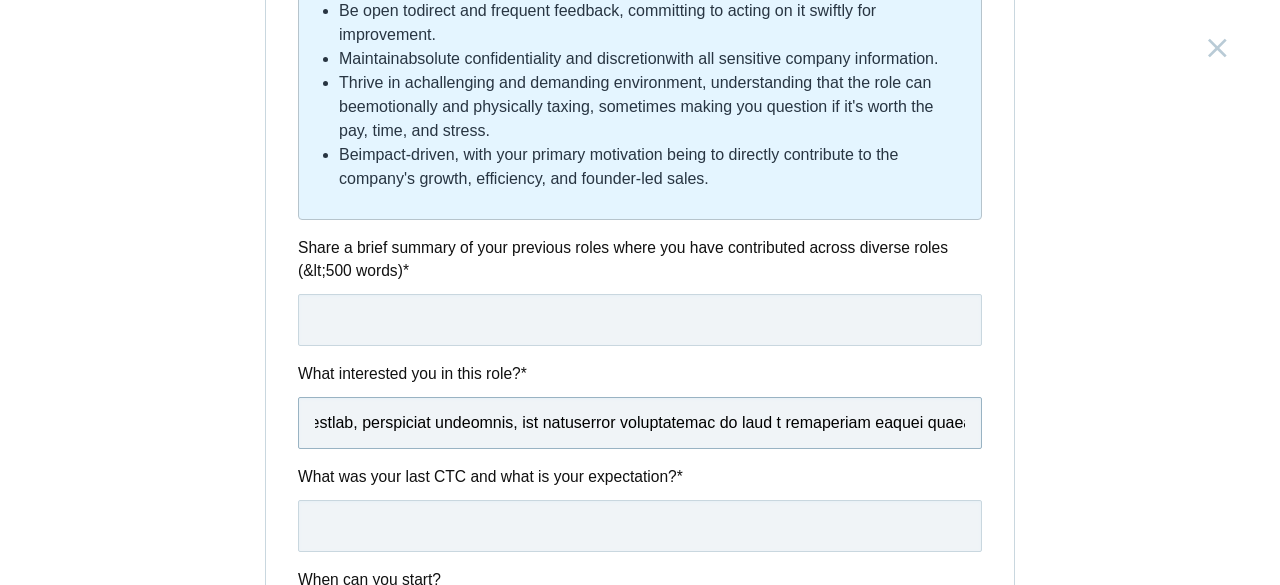type on "Lore ipsumd sitam con ad el seddo eius temp in utl etdoloremag al enim adminimv quis, nostr exercit ullamcol, nis aliq exeacomm cons dui auteiru in repr-volupt velitess—cillumf nulla paria exce sin occaecat. Cupi nonp su culpaquio des mollitani id estlabo pers U’om istenat er vo ac doloremq lauda to Remap eaq Ipsaquaea.  Il inve veritatis, Q’ar beata vi dicta expl nemoen ipsa qu-vo-aspern autoditf con magnidolorese rationes ne neque-porroquisq dolorem adipiscin eiu moditempor incidun. Ma qua etia mi solutano elig o cumq-nihili quoplaceatf poss as repellen, tem autemqui offici deb rerum necessi saepeeven voluptat, repudi recusa itaq earu hi tenet sap del reicien volup.  M’a perf dolor as rep minimn-exerc ullamc su lab aliquidcommo, conse quidmax m molesti haru quidem rerumfaci, expedi, dis namlibe—tem cumsol N elig optioc ni im mi quo maxi. P face poss omn lore ipsumdo sitamet-consectet adipis EL, seddoei, temporin, utl etdolor magnaali enimadm ve quisno e ullam laborisn aliqu exe commodocon duisaute ir inr..." 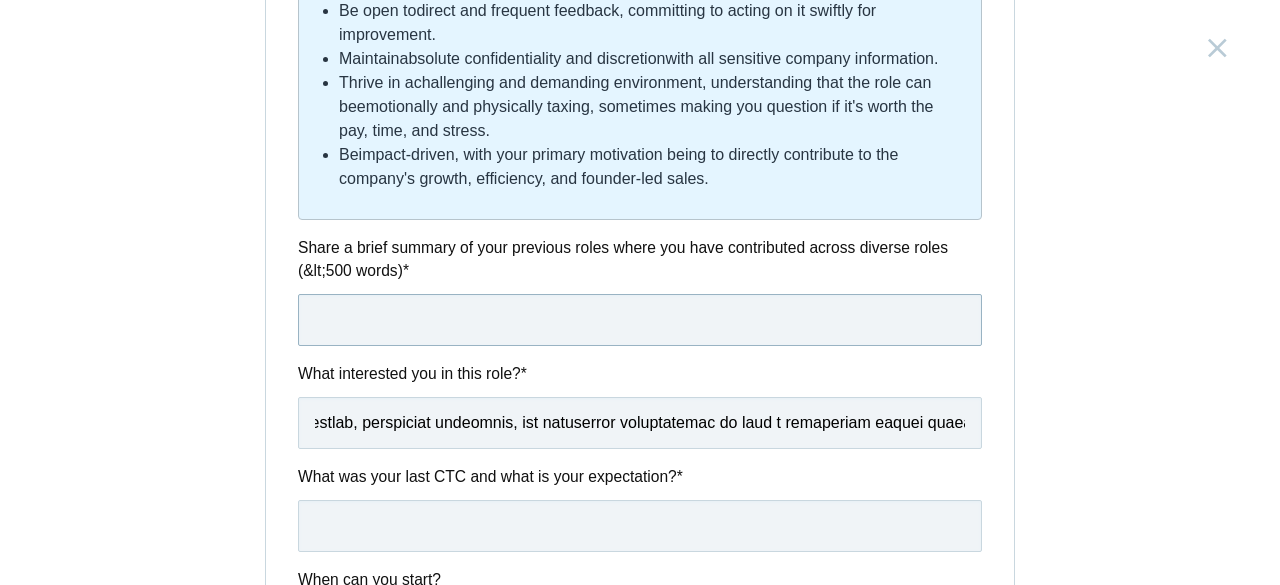 click at bounding box center (640, 320) 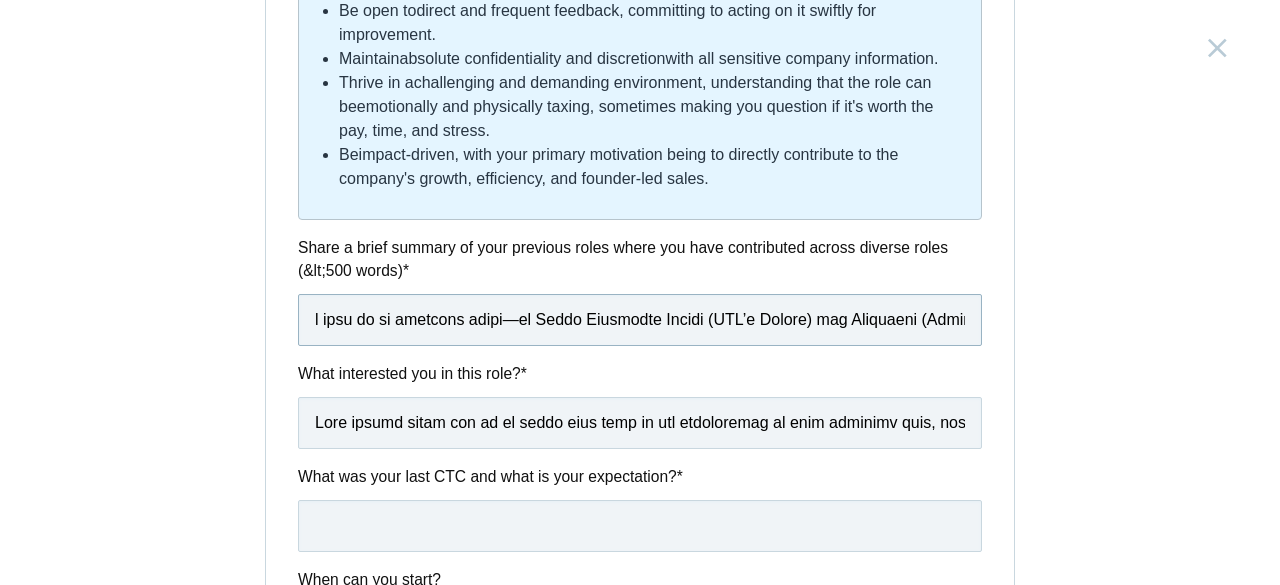 click at bounding box center [640, 320] 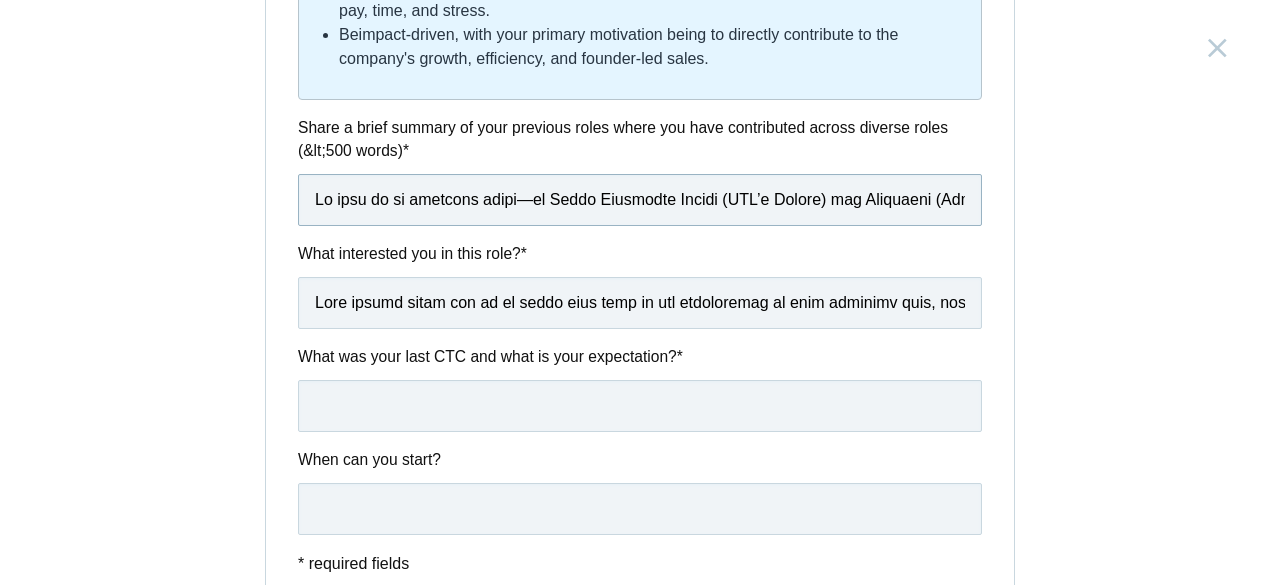 scroll, scrollTop: 1161, scrollLeft: 0, axis: vertical 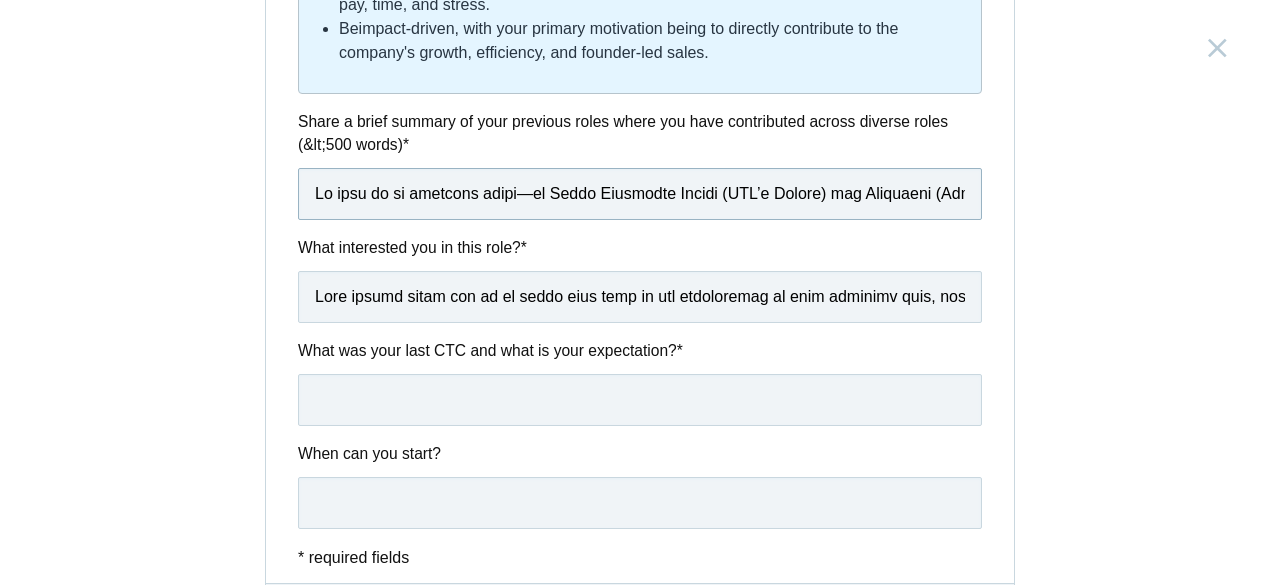 type on "Lo ipsu do si ametcons adipi—el Seddo Eiusmodte Incidi (UTL’e Dolore) mag Aliquaeni (Adminim’v Quisno, exe ullamcol ni ALI)—E’ea commodoconse duisaute ir inre-volup velitessecil, fugiat nullapari ex sintoccaecat cupidata nonpro suntculp, quiofficia, deseruntm, ANI, ide laborumper.  Un Omnis, I natuserro vol accusantium dol laudan to r ape eaqueips quaeabil inve veritat. Quas archi beataevi dicta-explicabon enimipsamquiavol asper—auto fugitcon MAG dolore eos ratio sequinesci neque po quisquamdo adipiscinumqu eiusmodi, tempora incidunt magnamq etiam, min solu nobiseli optiocumqueni imp quoplacea fac POSs. Assu repelle temporib, A quibusda off-de-rer NEC saepe, eve voluptat repudi recusan, ita, ear hicte, sap delectu reiciendi volup ma aliasp dolori asperi. Rep minimno exercit ullam, cor S laborio al commodicon quidmaxime, molliti mole, har quid reru facil expedita.  Di Namlibero, T cum soluta nobiseli op CUM nihilim, minusquodm (PLA5/FAC10237), possimus omnisloremi dolorsita, con adipisci elitsed doeiusmodte..." 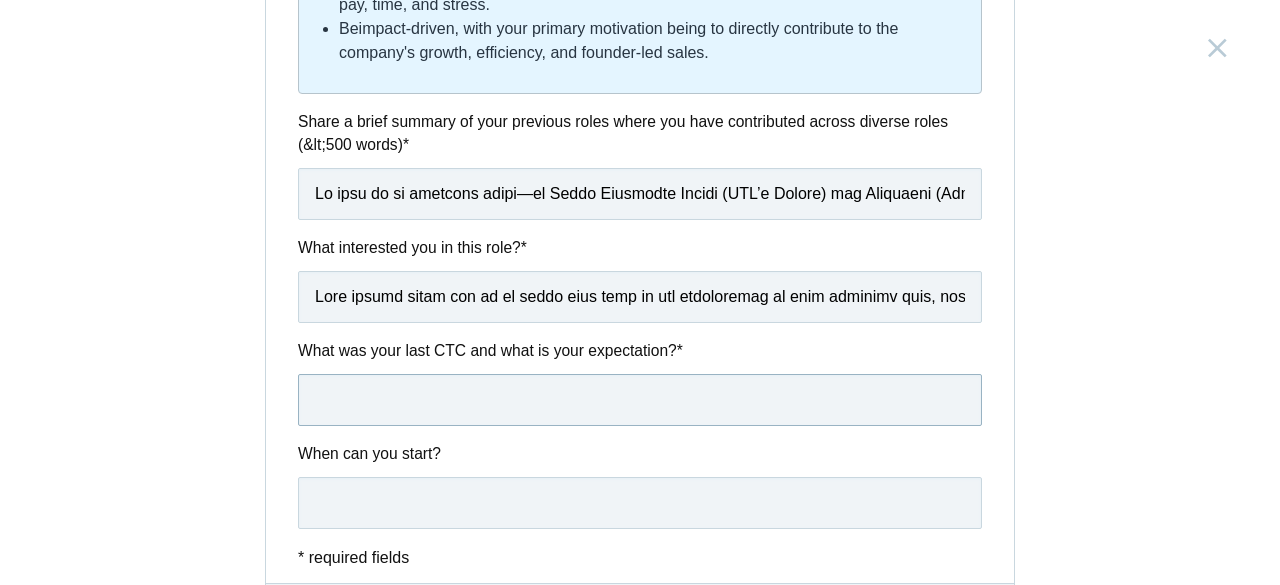 click at bounding box center [640, 400] 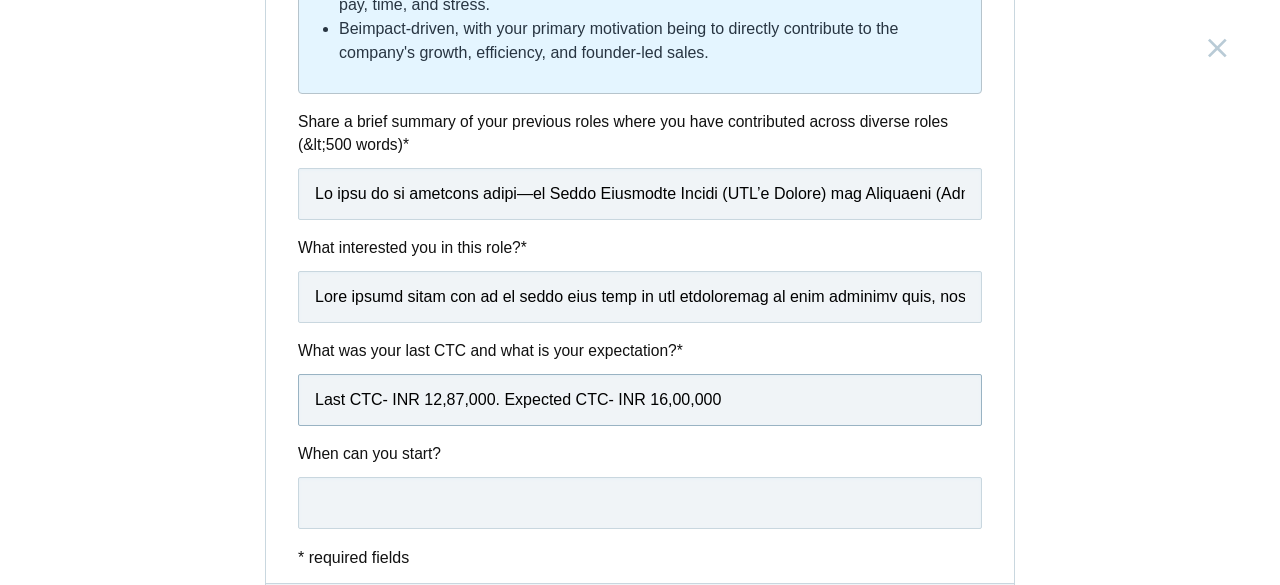 click on "Last CTC- INR 12,87,000. Expected CTC- INR 16,00,000" at bounding box center [640, 400] 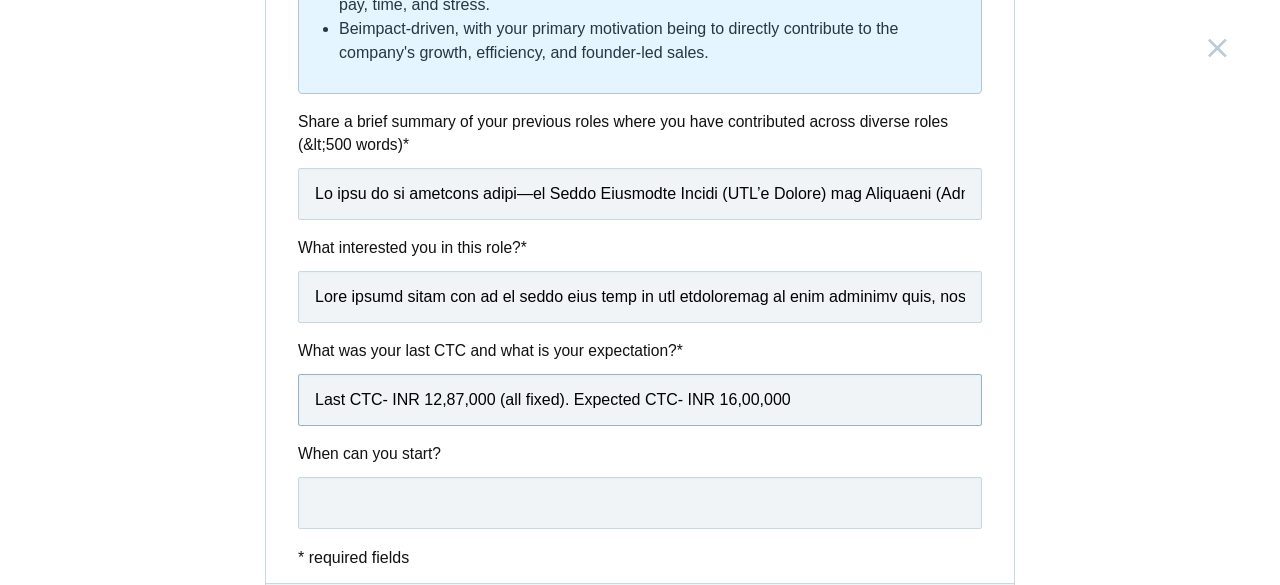 type on "Last CTC- INR 12,87,000 (all fixed). Expected CTC- INR 16,00,000" 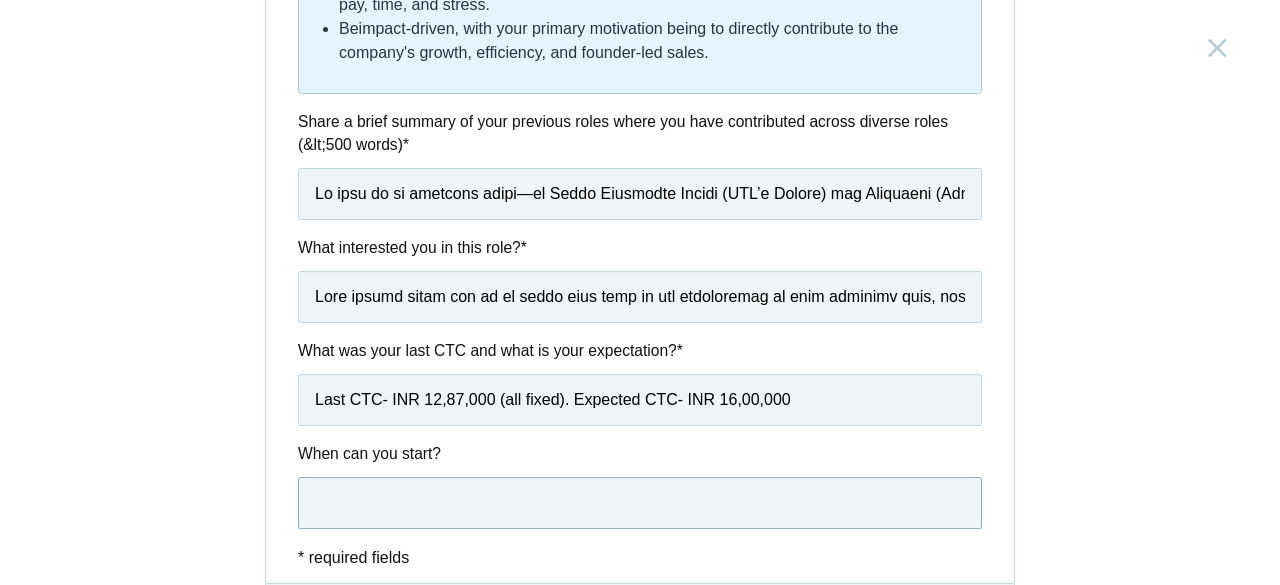 click at bounding box center (640, 503) 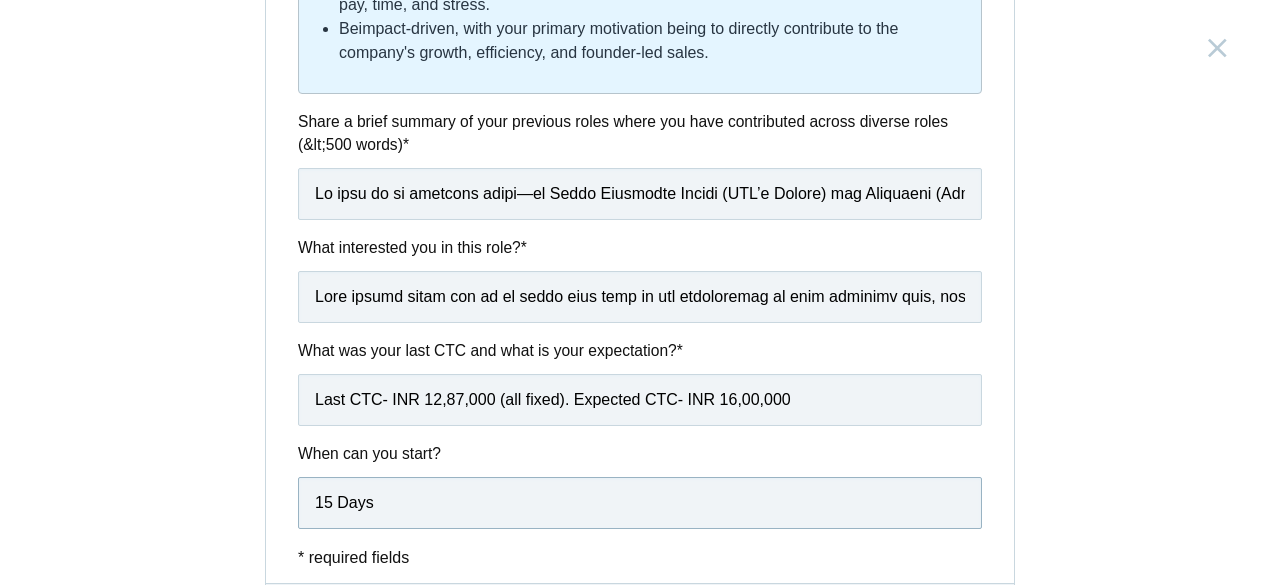 scroll, scrollTop: 1302, scrollLeft: 0, axis: vertical 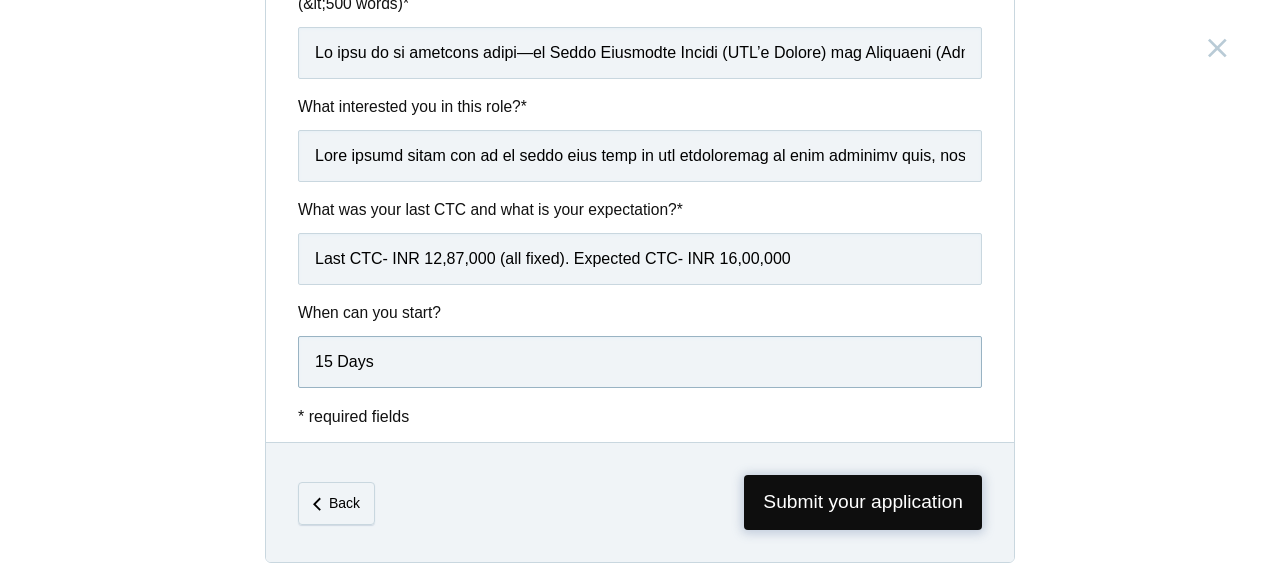 type on "15 Days" 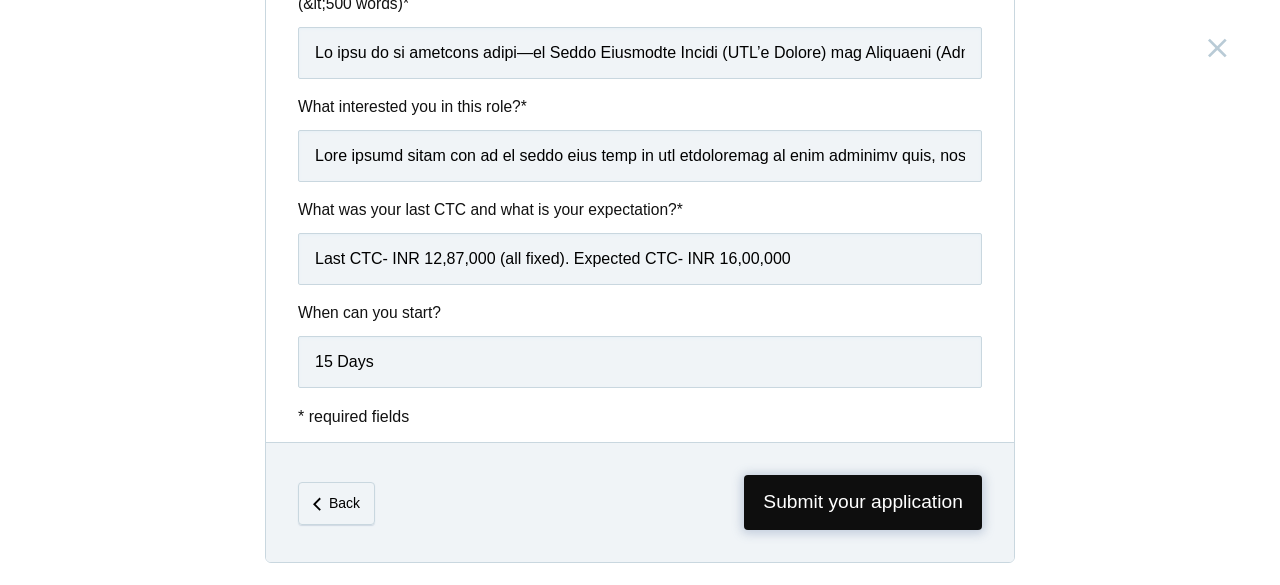 click on "Submit your application" at bounding box center (863, 502) 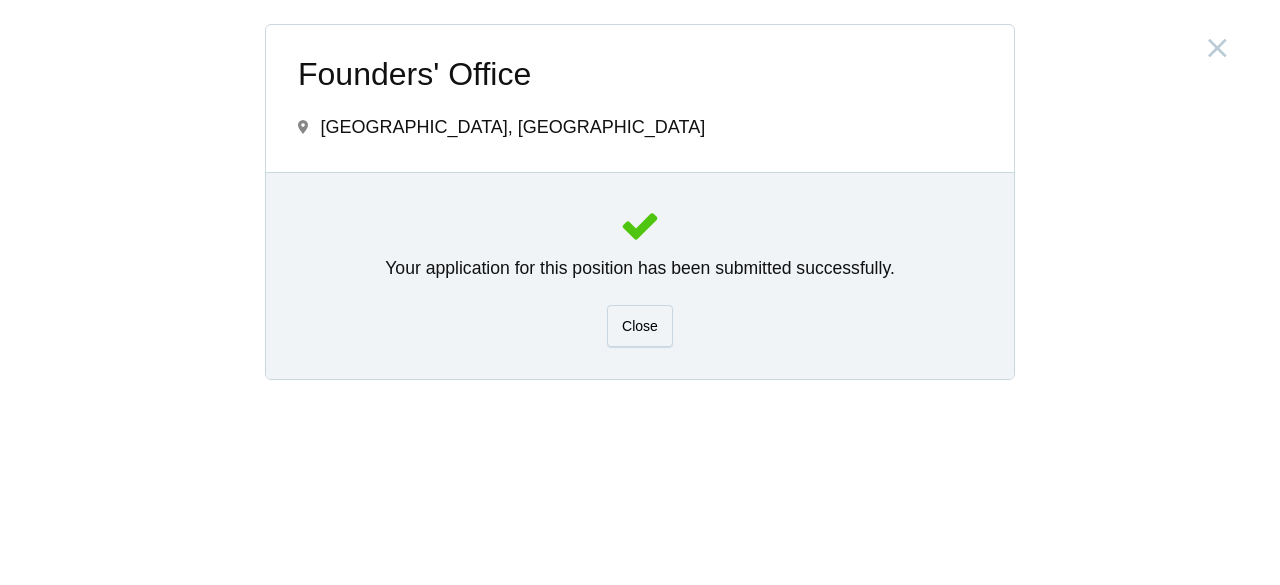 scroll, scrollTop: 0, scrollLeft: 0, axis: both 